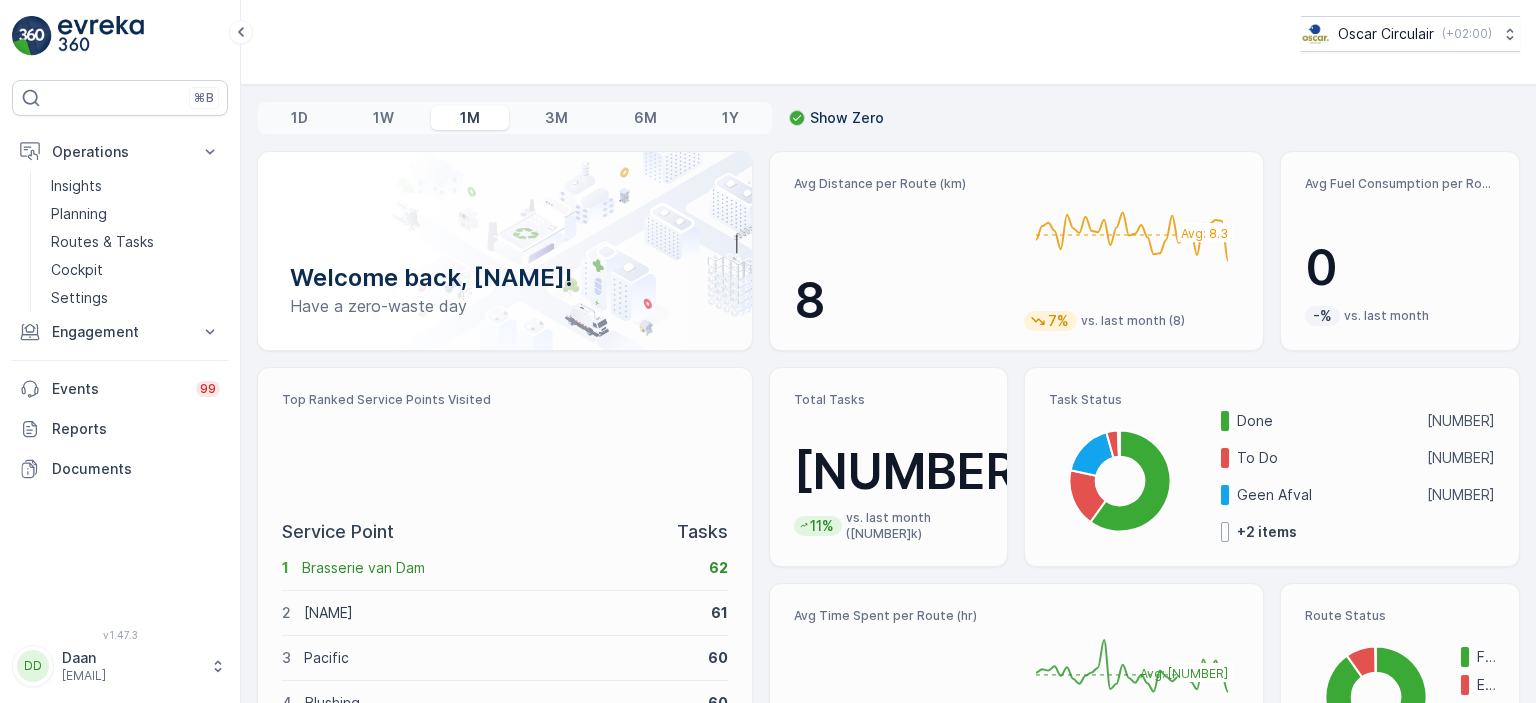 scroll, scrollTop: 0, scrollLeft: 0, axis: both 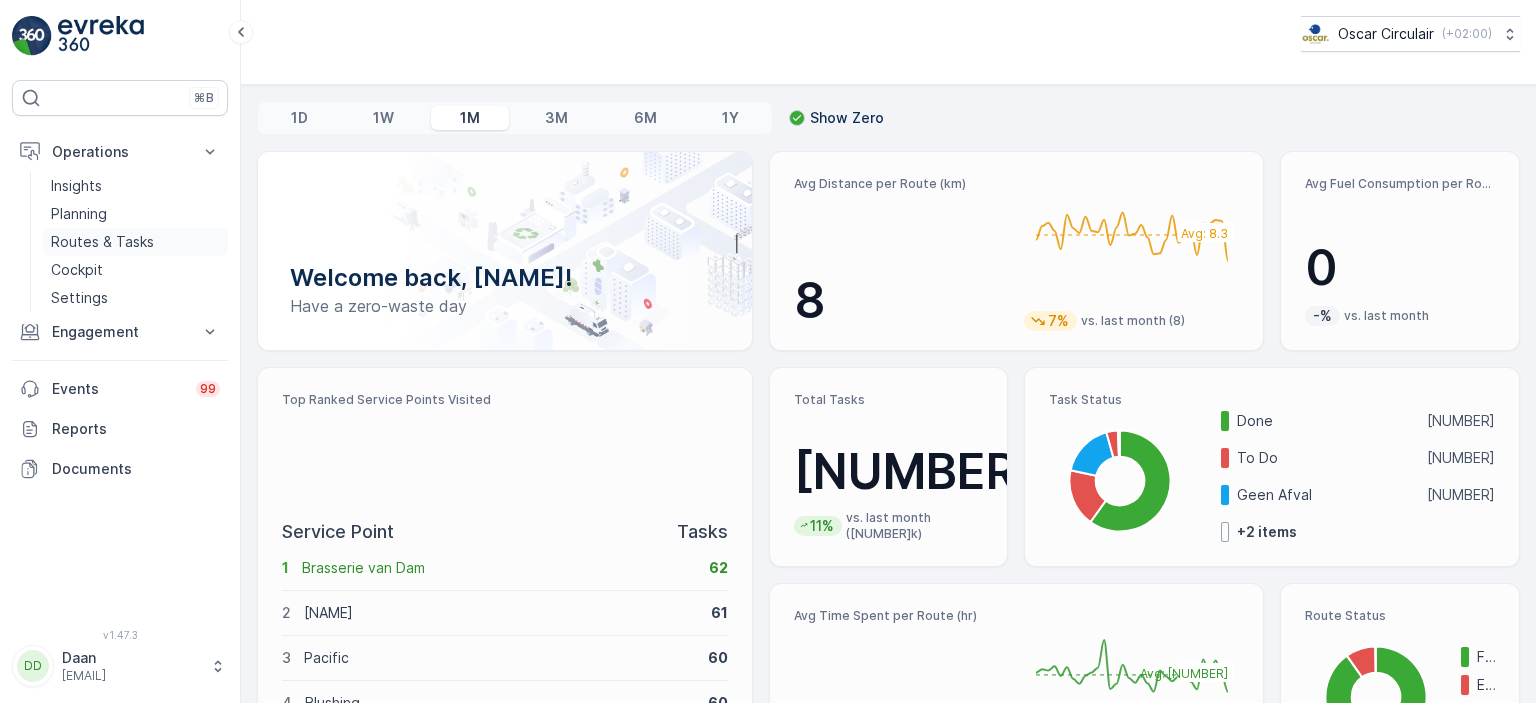 click on "Routes & Tasks" at bounding box center (102, 242) 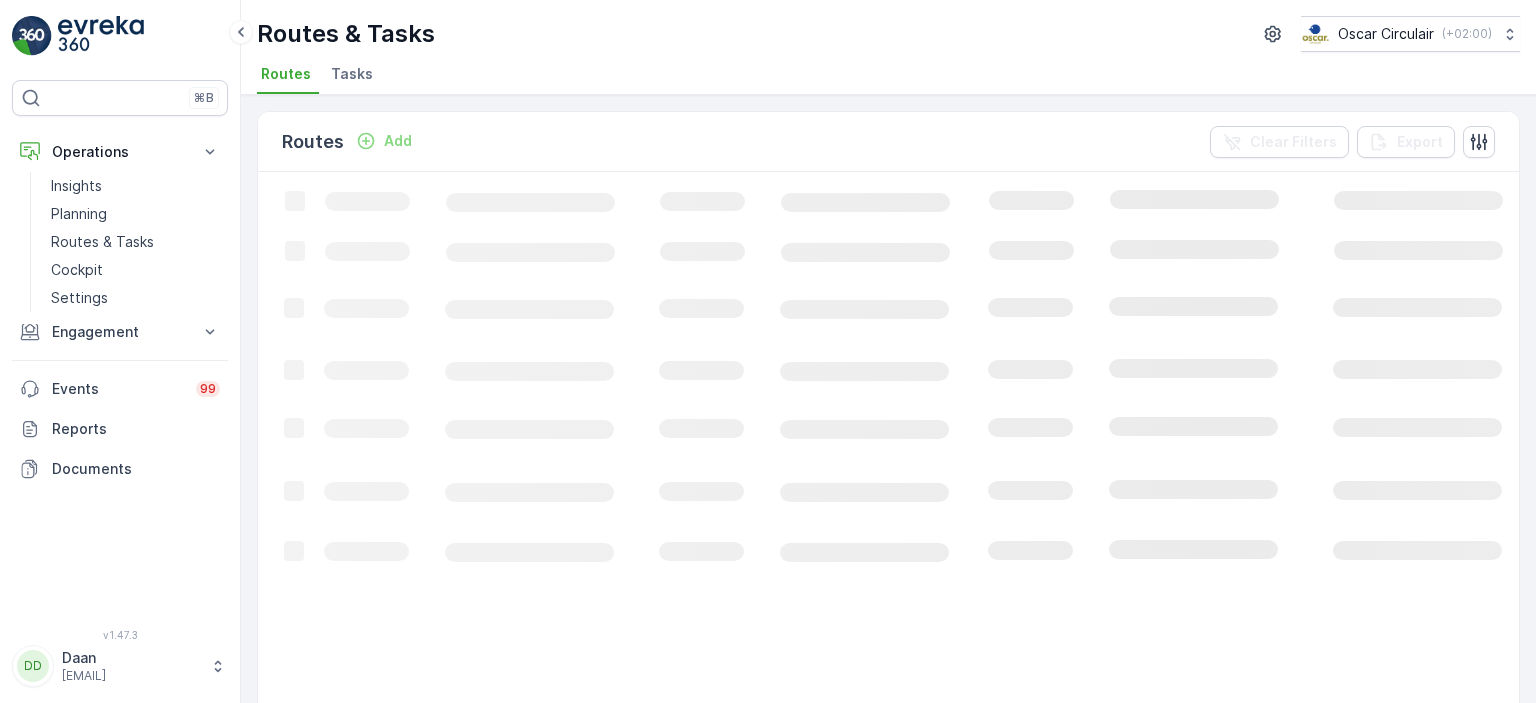 click on "Tasks" at bounding box center (352, 74) 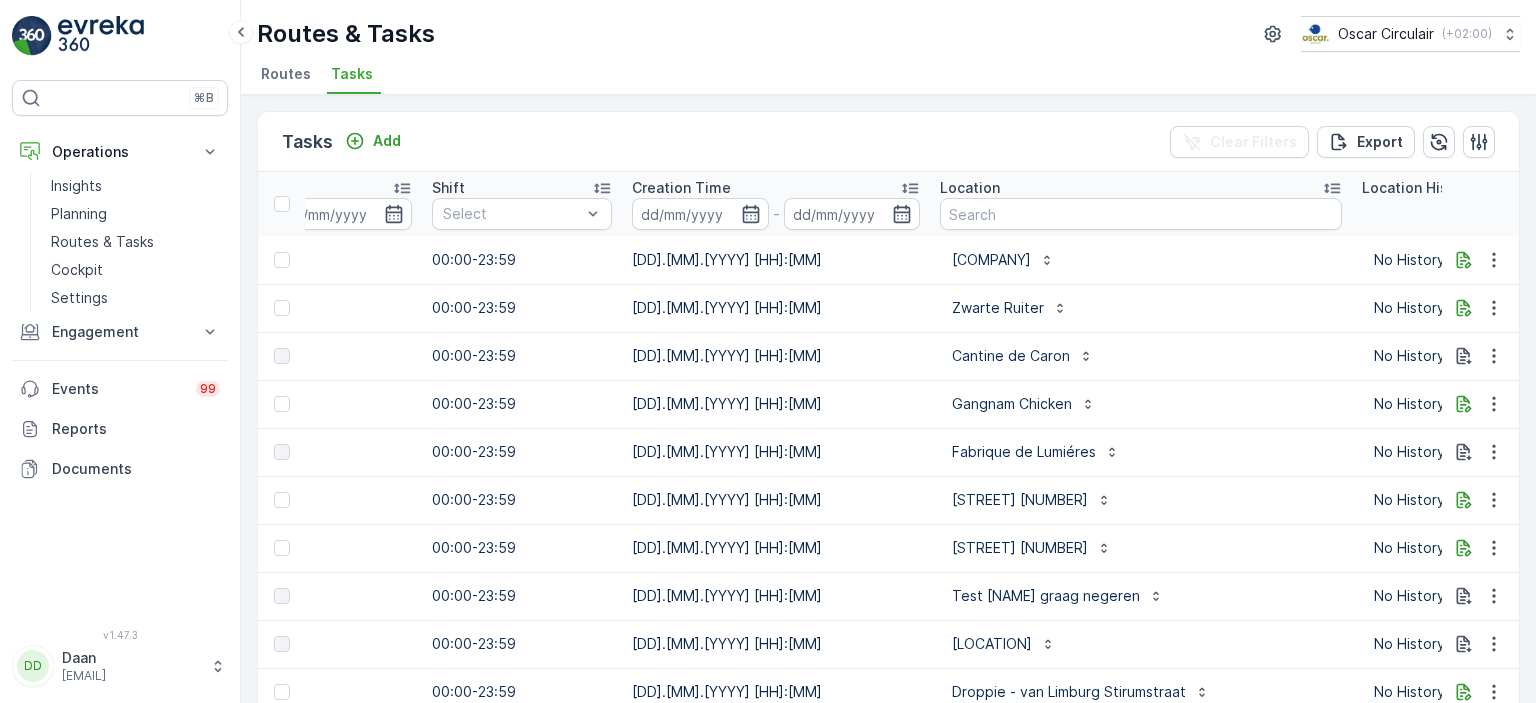 scroll, scrollTop: 0, scrollLeft: 1323, axis: horizontal 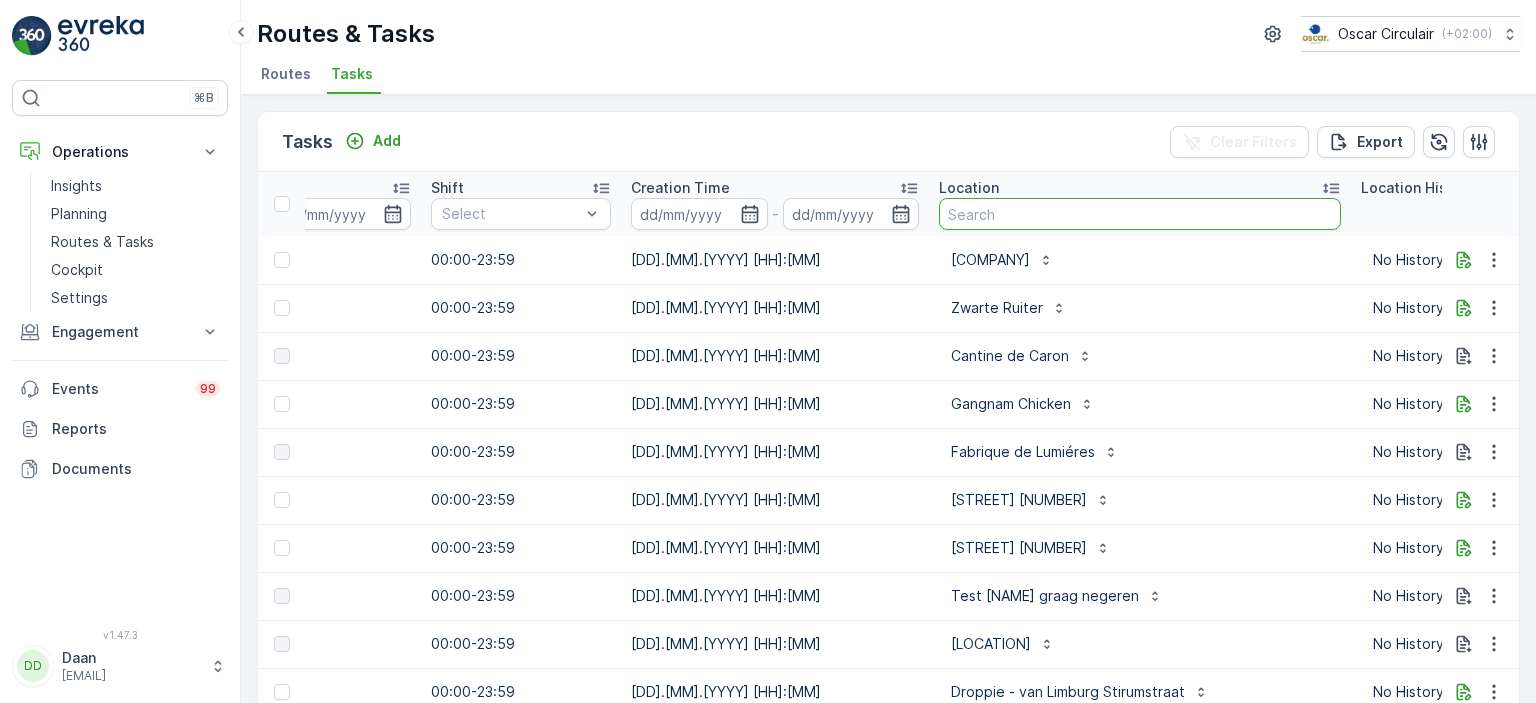 click at bounding box center [1140, 214] 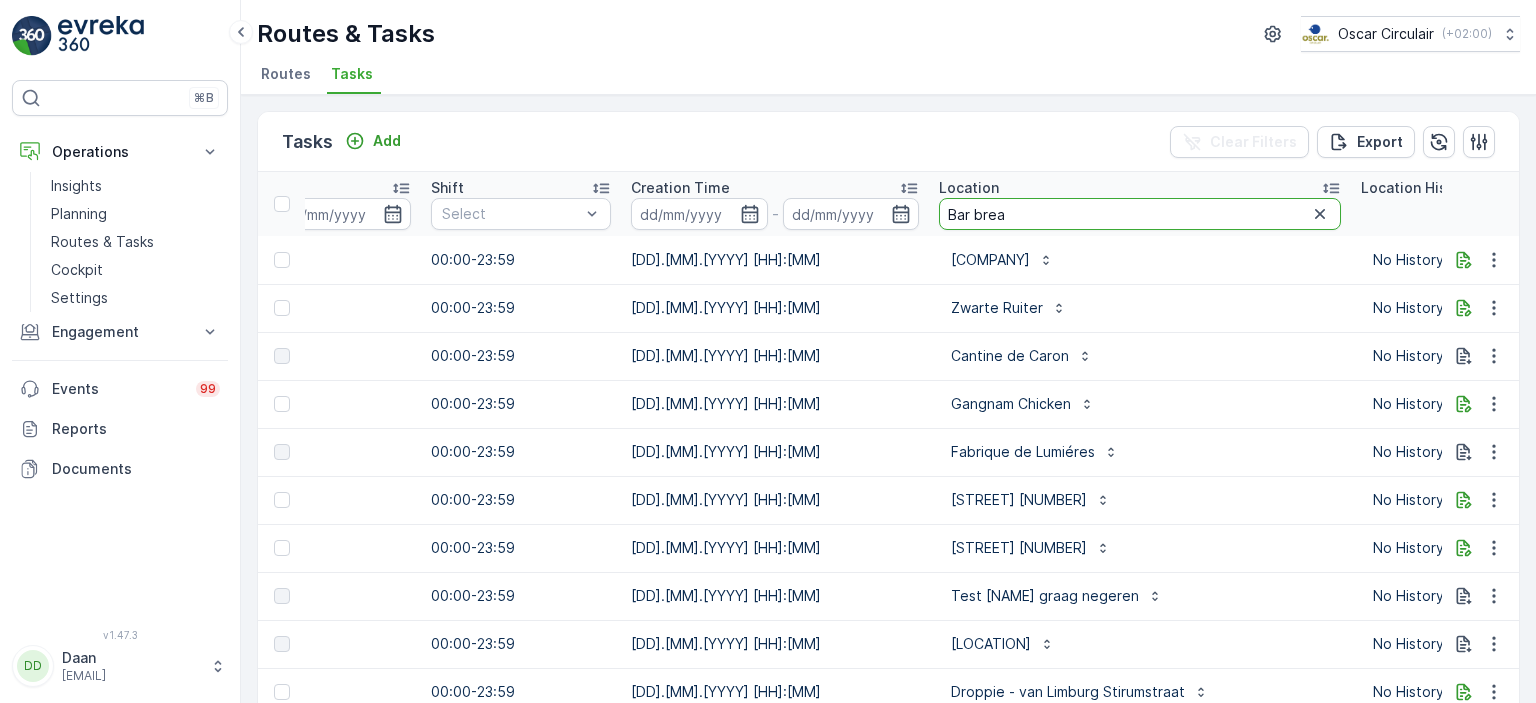 type on "Bar break" 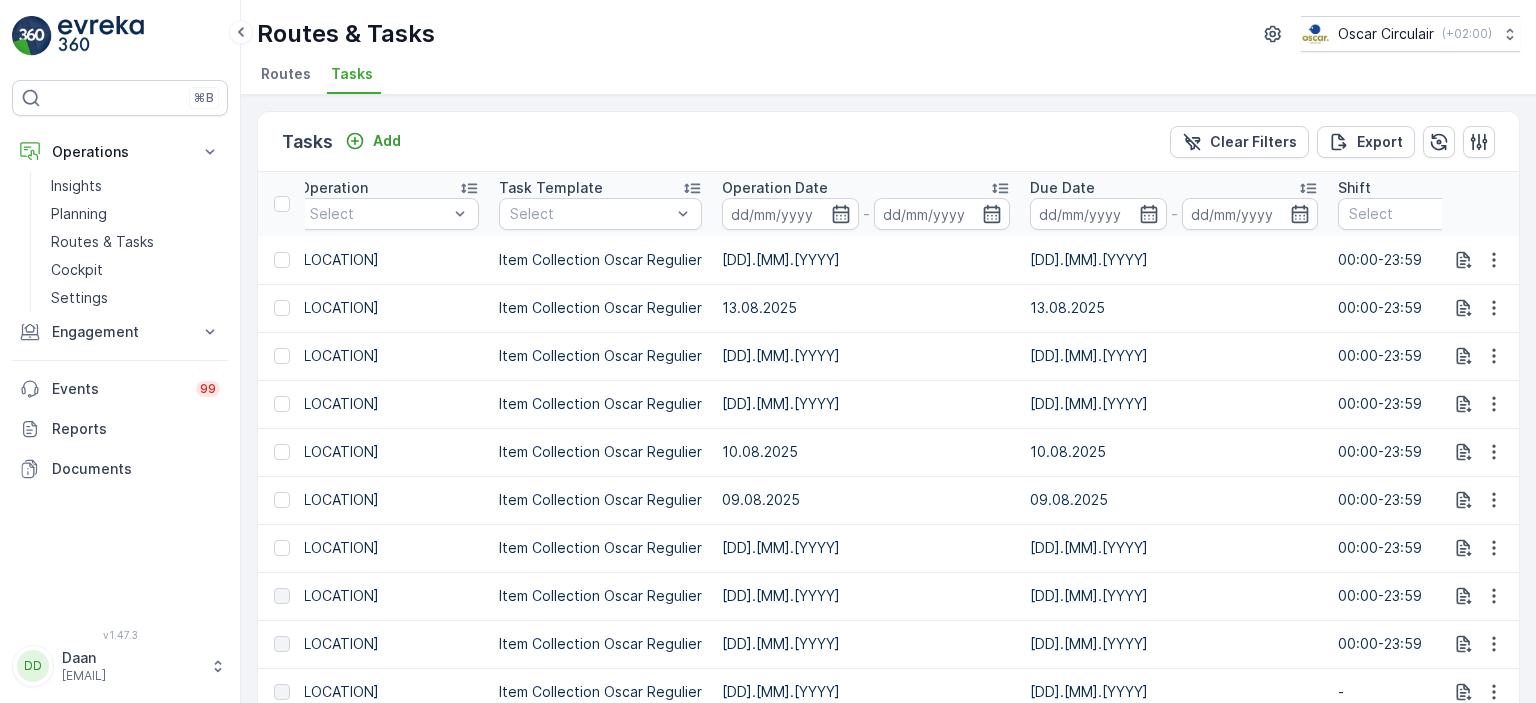 scroll, scrollTop: 0, scrollLeft: 0, axis: both 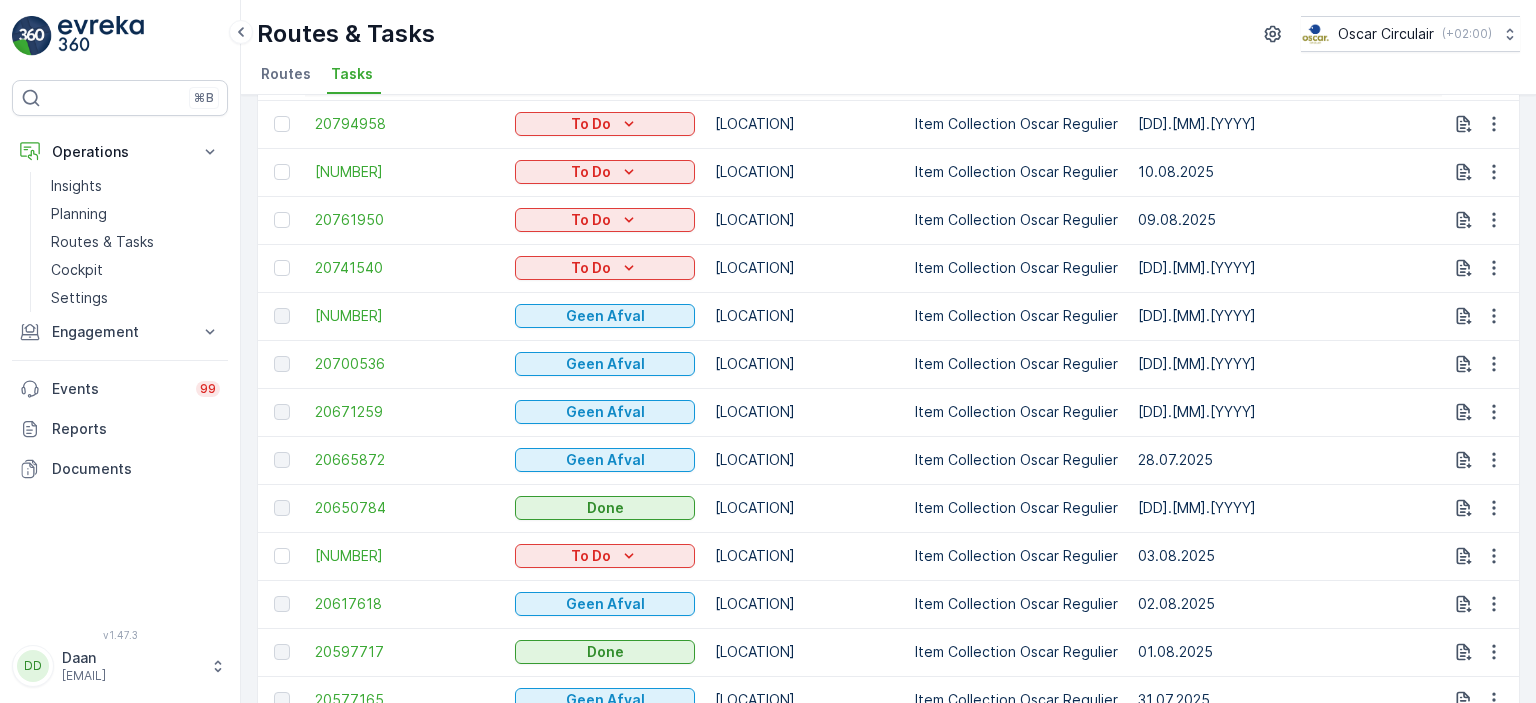 click on "[DD].[MM].[YYYY]" at bounding box center (1282, 316) 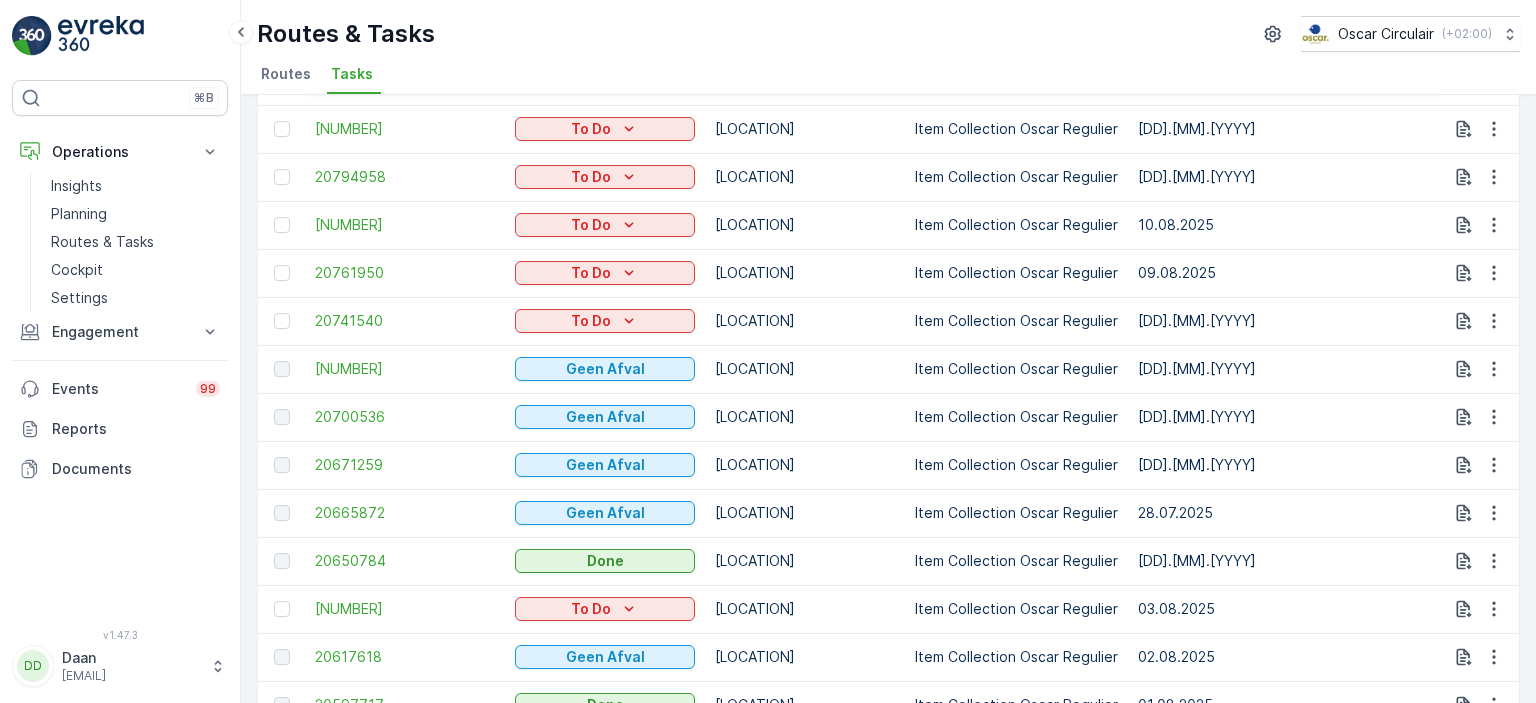 scroll, scrollTop: 151, scrollLeft: 0, axis: vertical 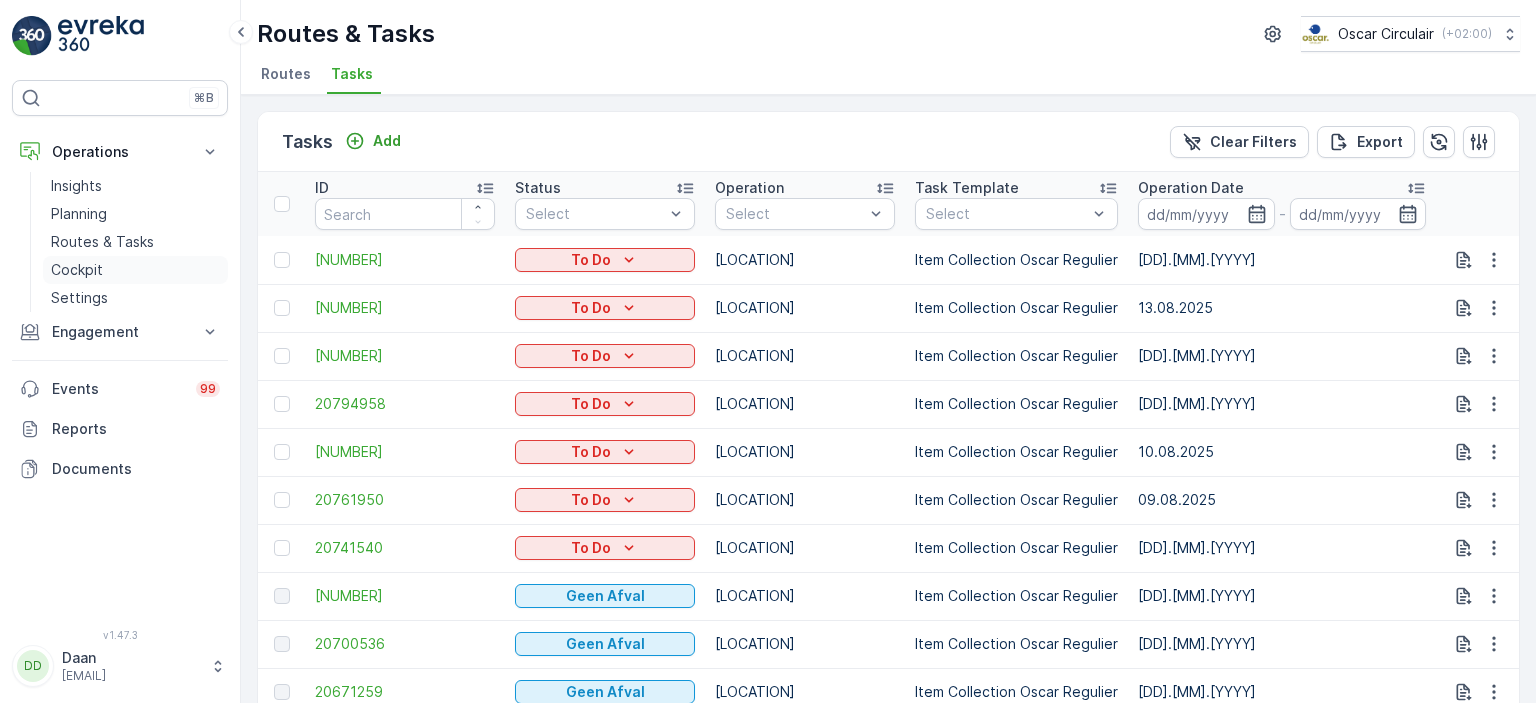 click on "Cockpit" at bounding box center [77, 270] 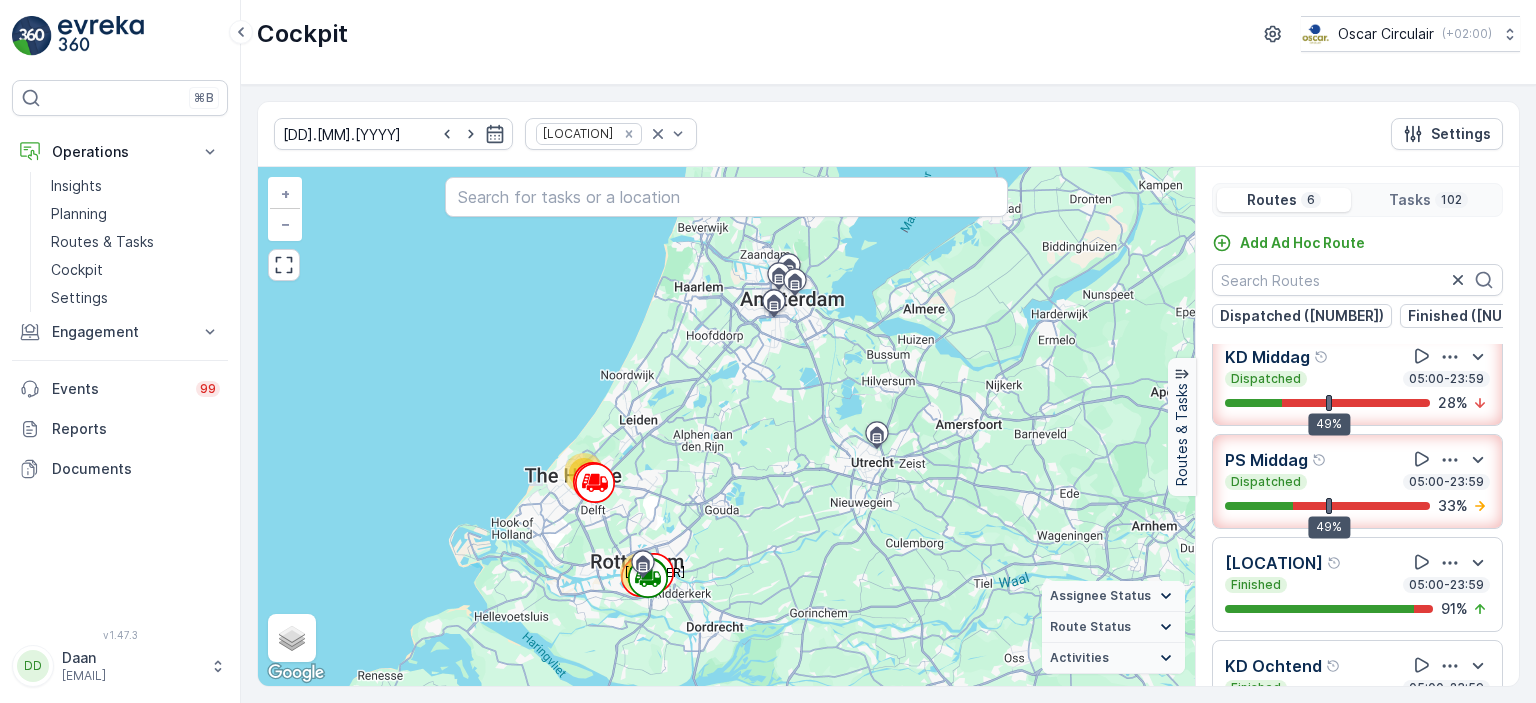 scroll, scrollTop: 234, scrollLeft: 0, axis: vertical 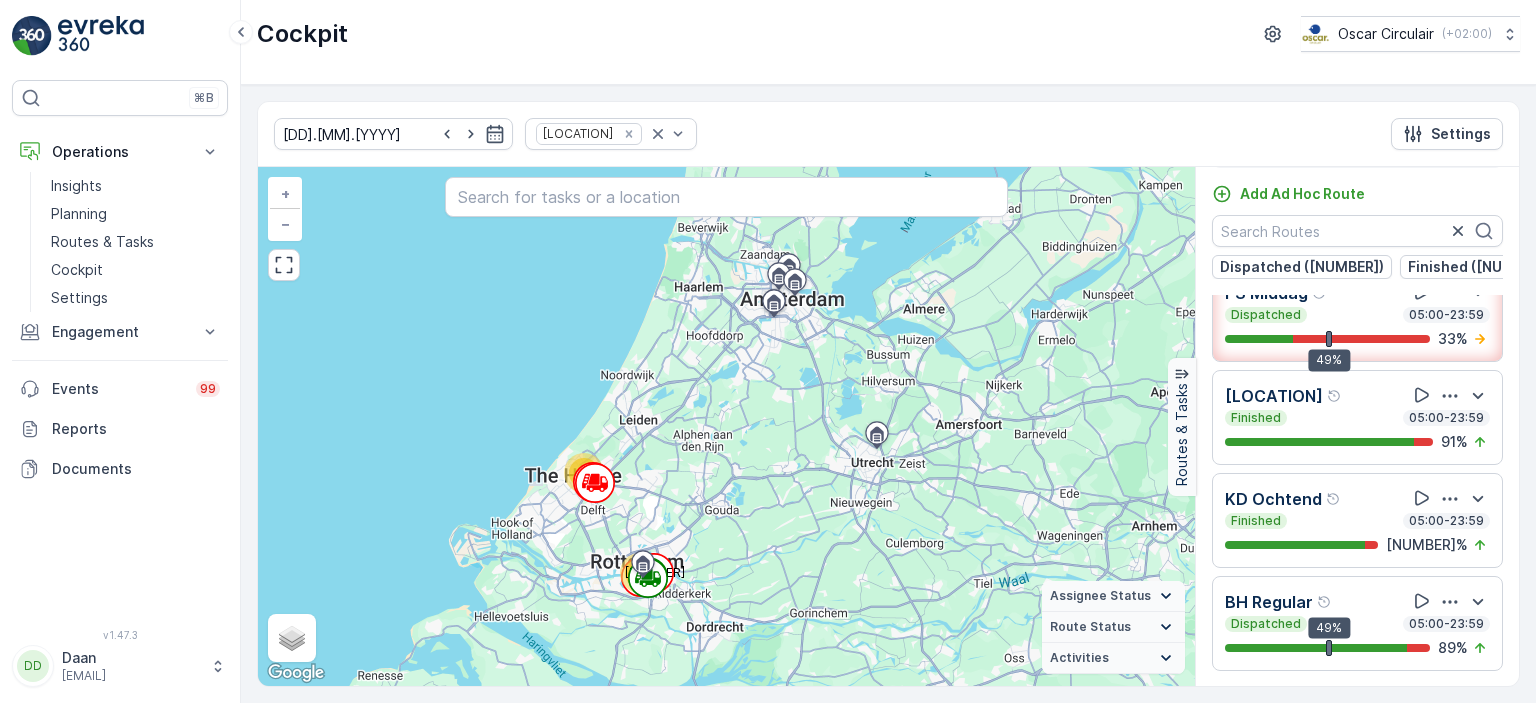 click on "Finished [TIME]-[TIME]" at bounding box center [1357, 521] 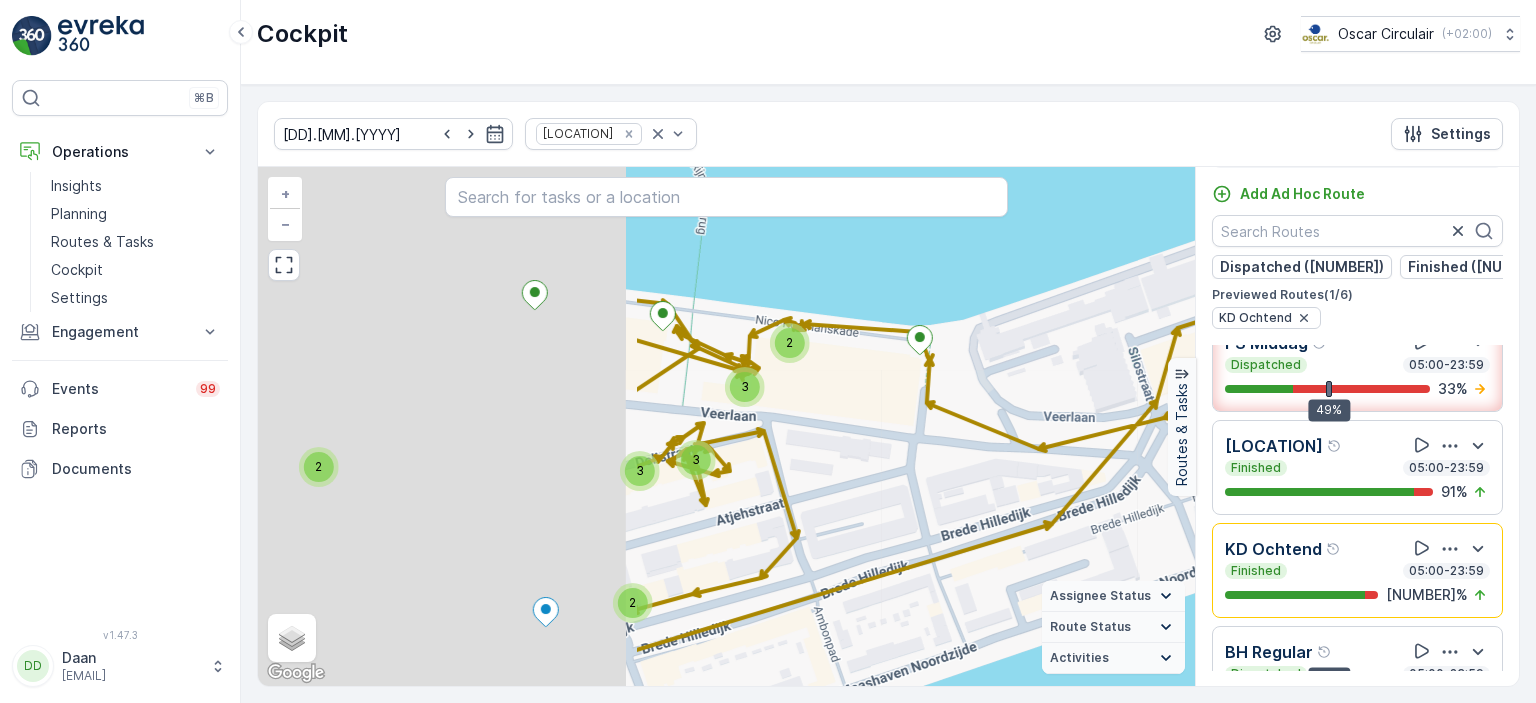 drag, startPoint x: 387, startPoint y: 505, endPoint x: 853, endPoint y: 462, distance: 467.9797 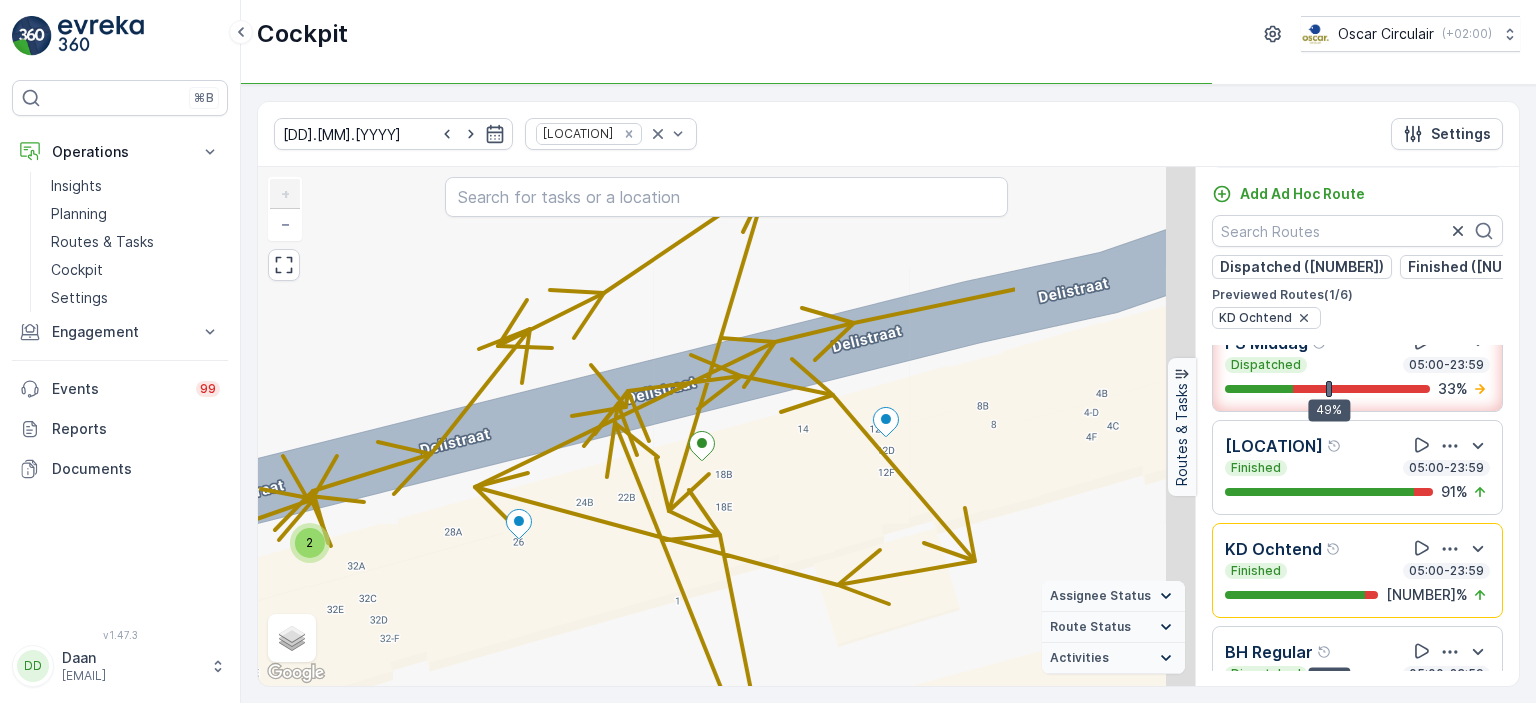 drag, startPoint x: 983, startPoint y: 424, endPoint x: 786, endPoint y: 477, distance: 204.0049 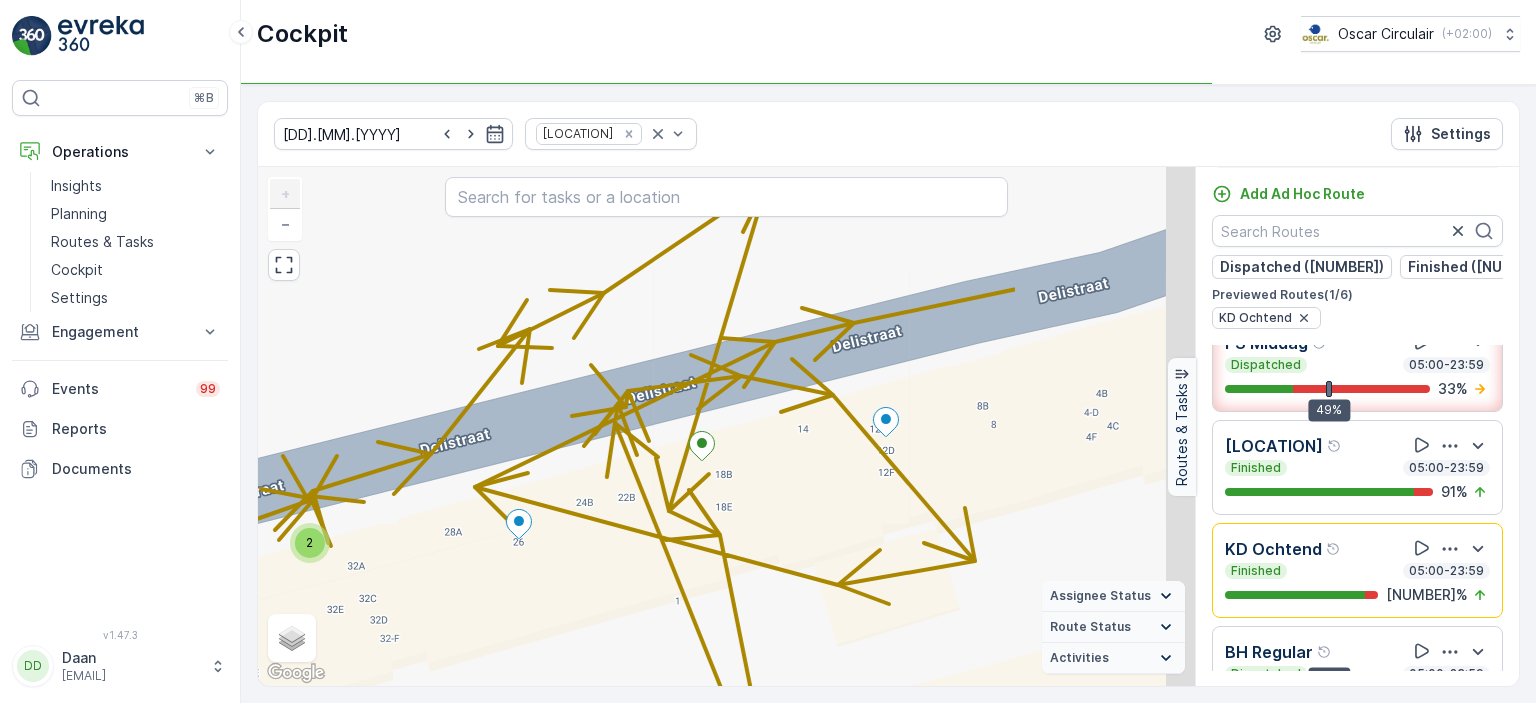 click on "2 [NUMBER] + −  Satellite  Roadmap  Terrain  Hybrid  Leaflet Keyboard shortcuts Map Data Map data ©2025 Google Map data ©2025 Google 5 m  Click to toggle between metric and imperial units Terms Report a map error Assignee Status On The Move Steady Route Status Upcoming Dispatched Finished Checkin VCR Fail Offline Undispatched Expired Cancelled Activities Start Point End Point Fuel Disposal Break Speed Limit" at bounding box center (726, 426) 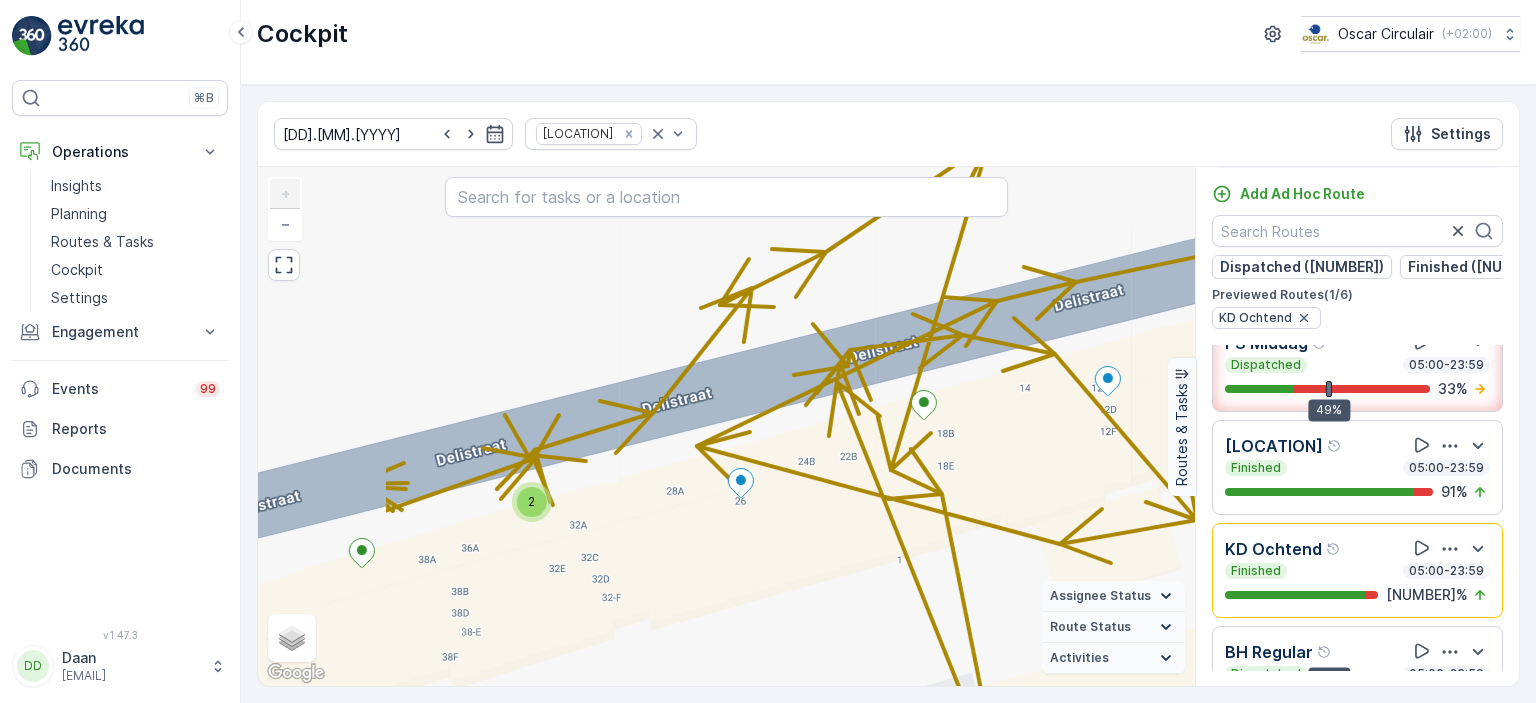 drag, startPoint x: 609, startPoint y: 546, endPoint x: 830, endPoint y: 505, distance: 224.771 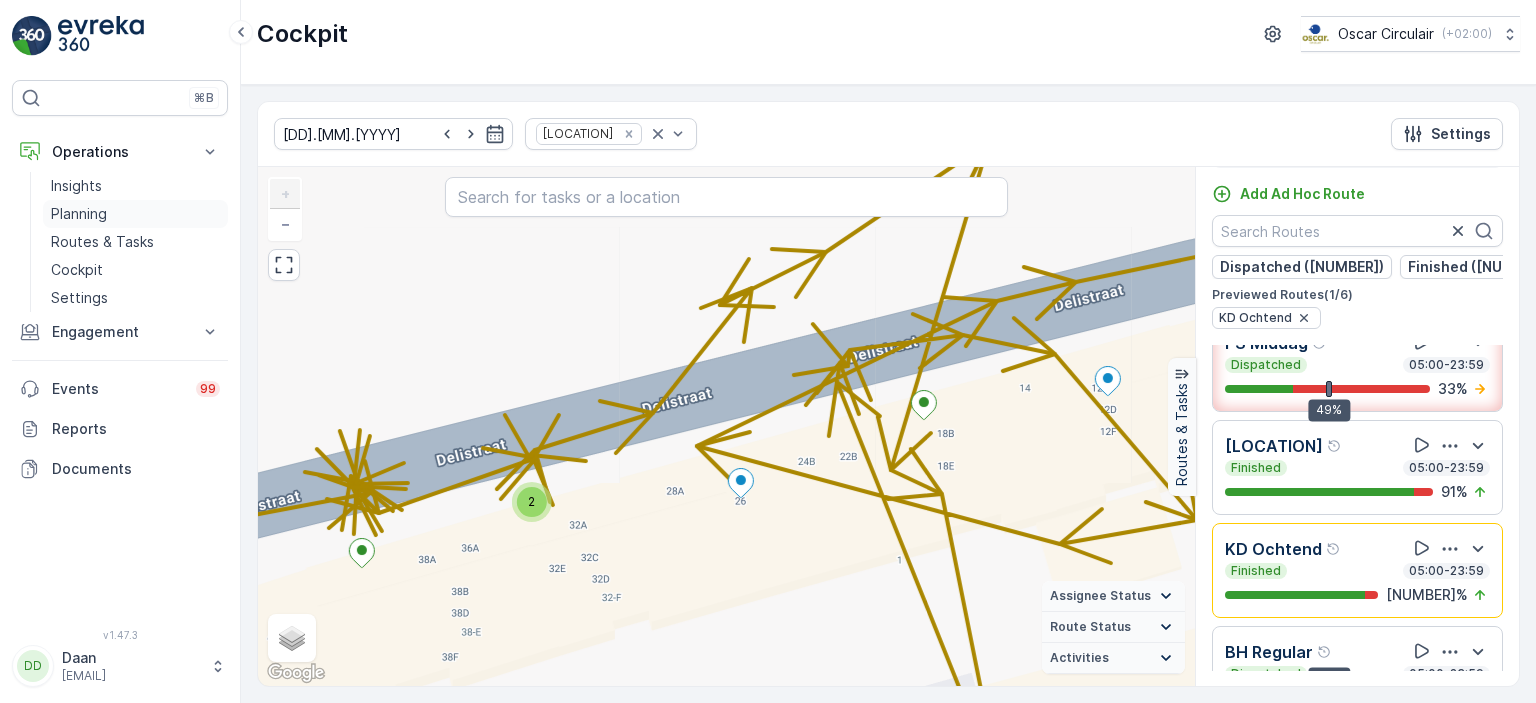 click on "Planning" at bounding box center [79, 214] 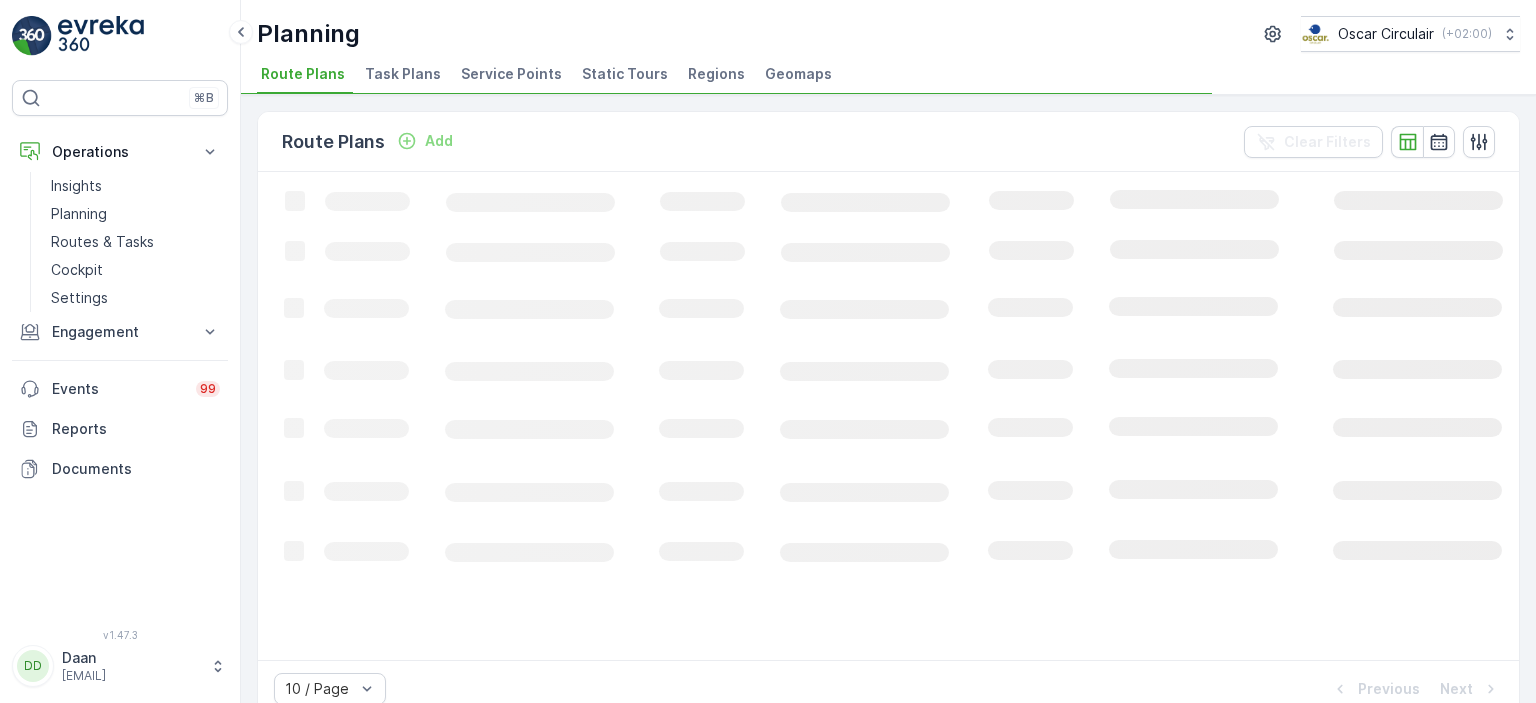 click on "Task Plans" at bounding box center (403, 74) 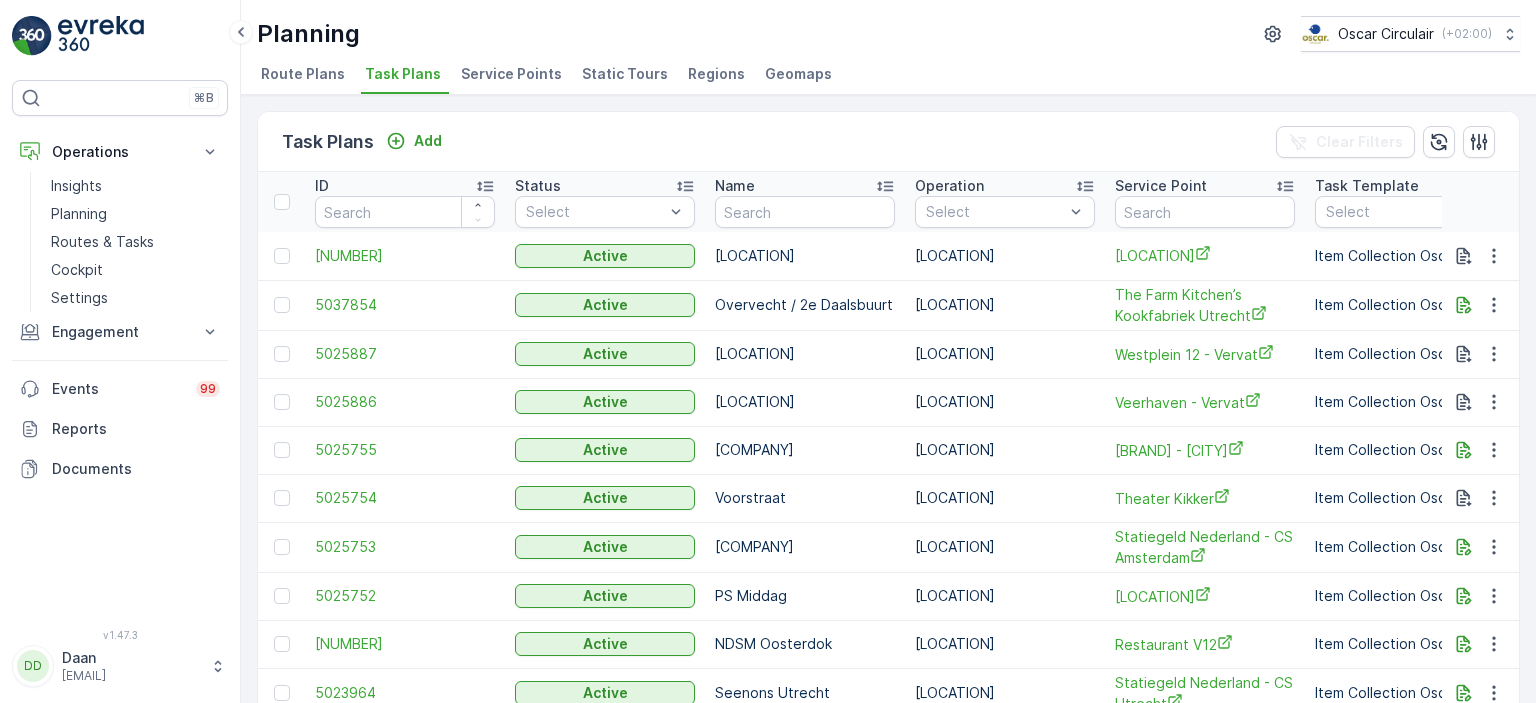 scroll, scrollTop: 0, scrollLeft: 74, axis: horizontal 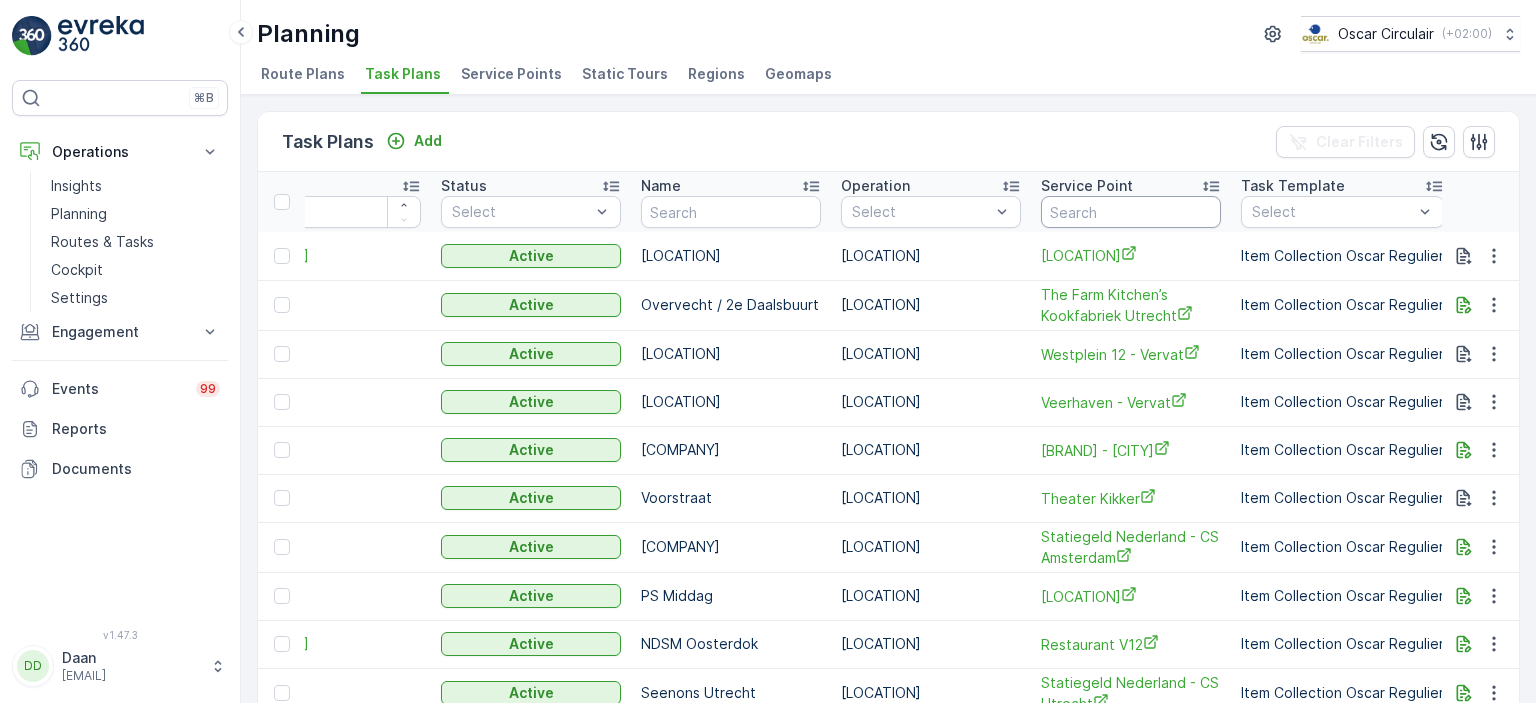 click at bounding box center [1131, 212] 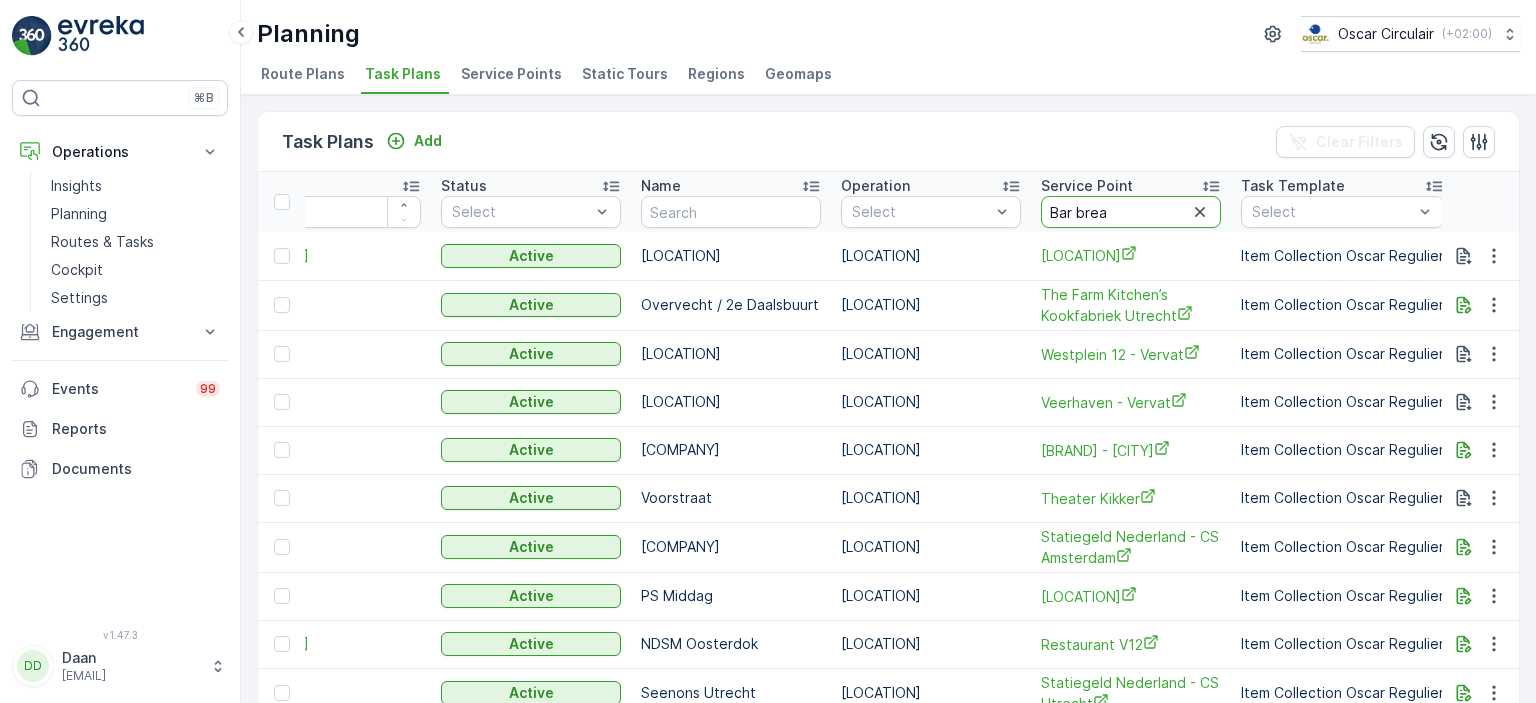type on "Bar break" 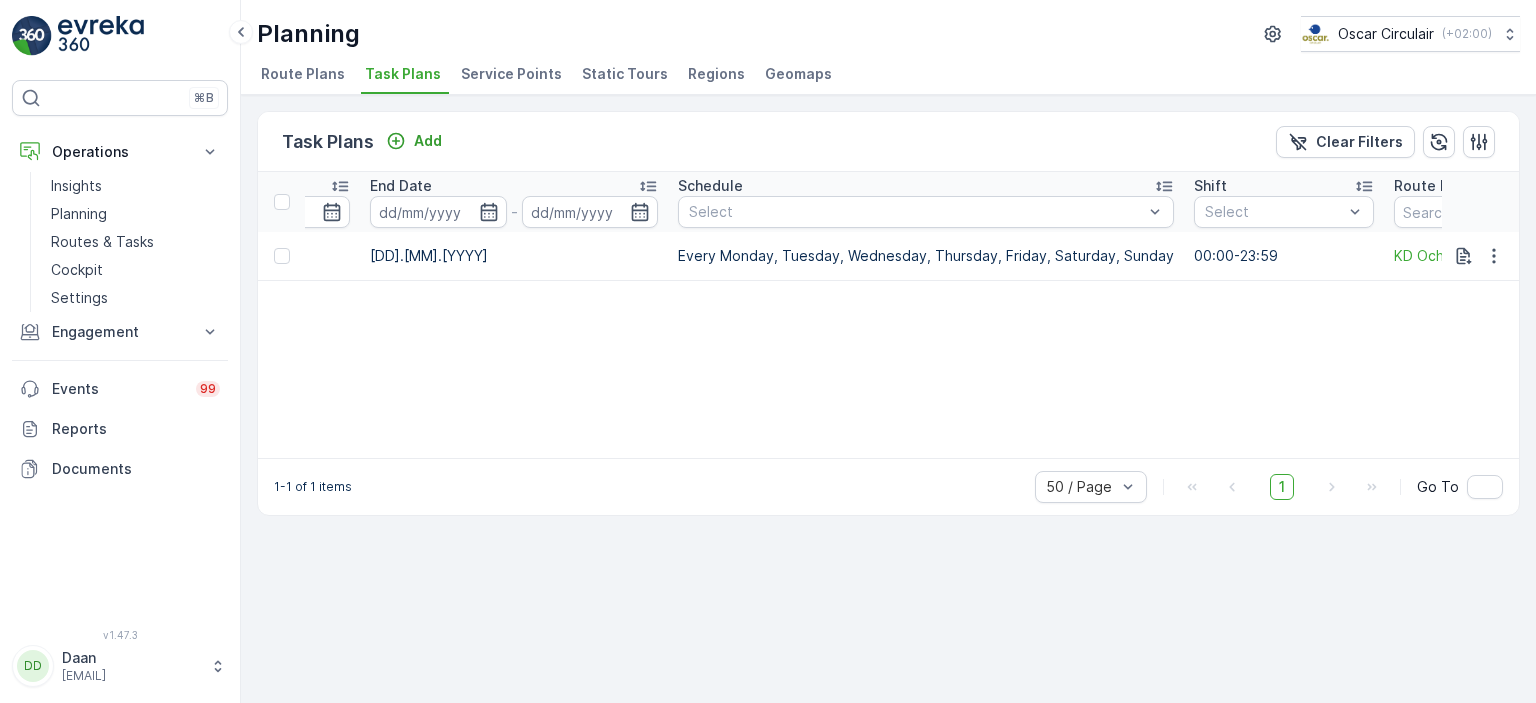 scroll, scrollTop: 0, scrollLeft: 1601, axis: horizontal 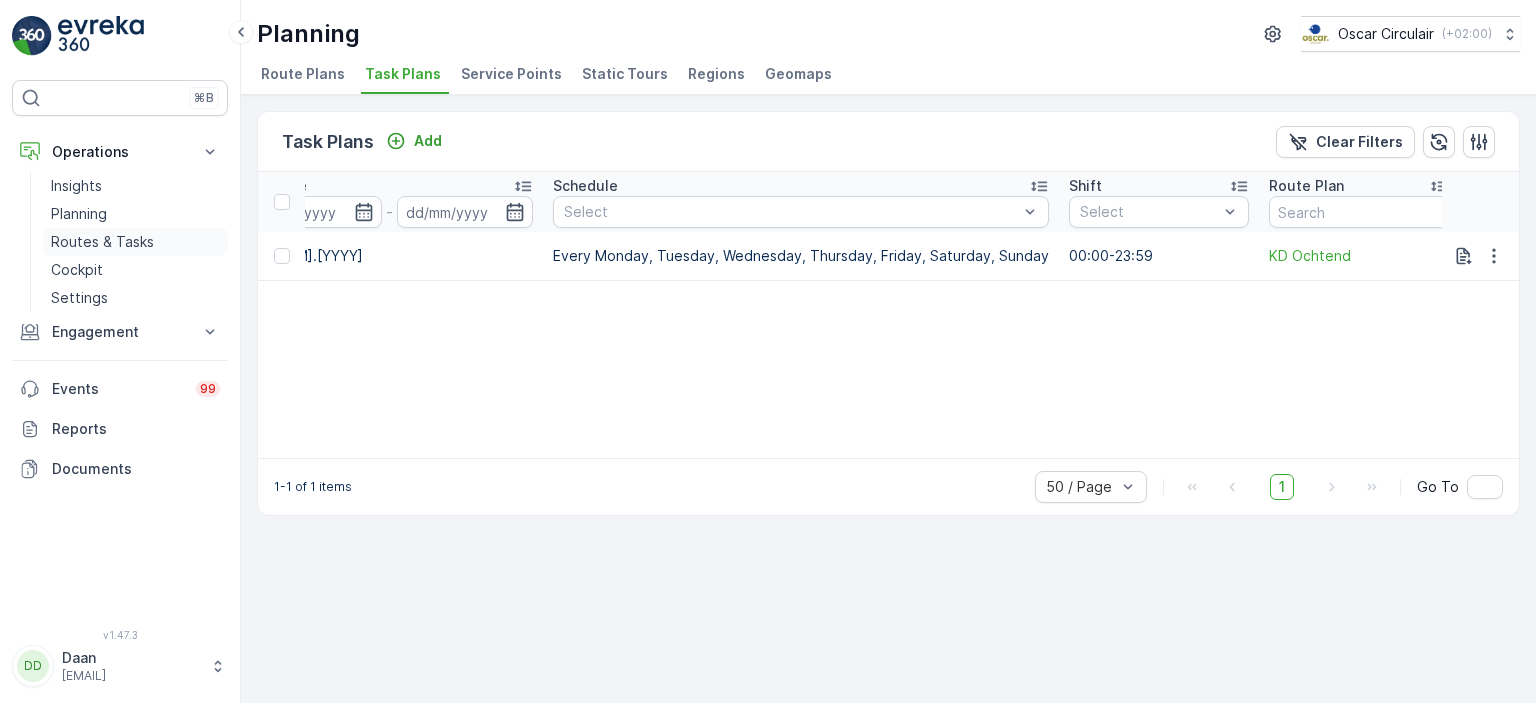 click on "Routes & Tasks" at bounding box center [102, 242] 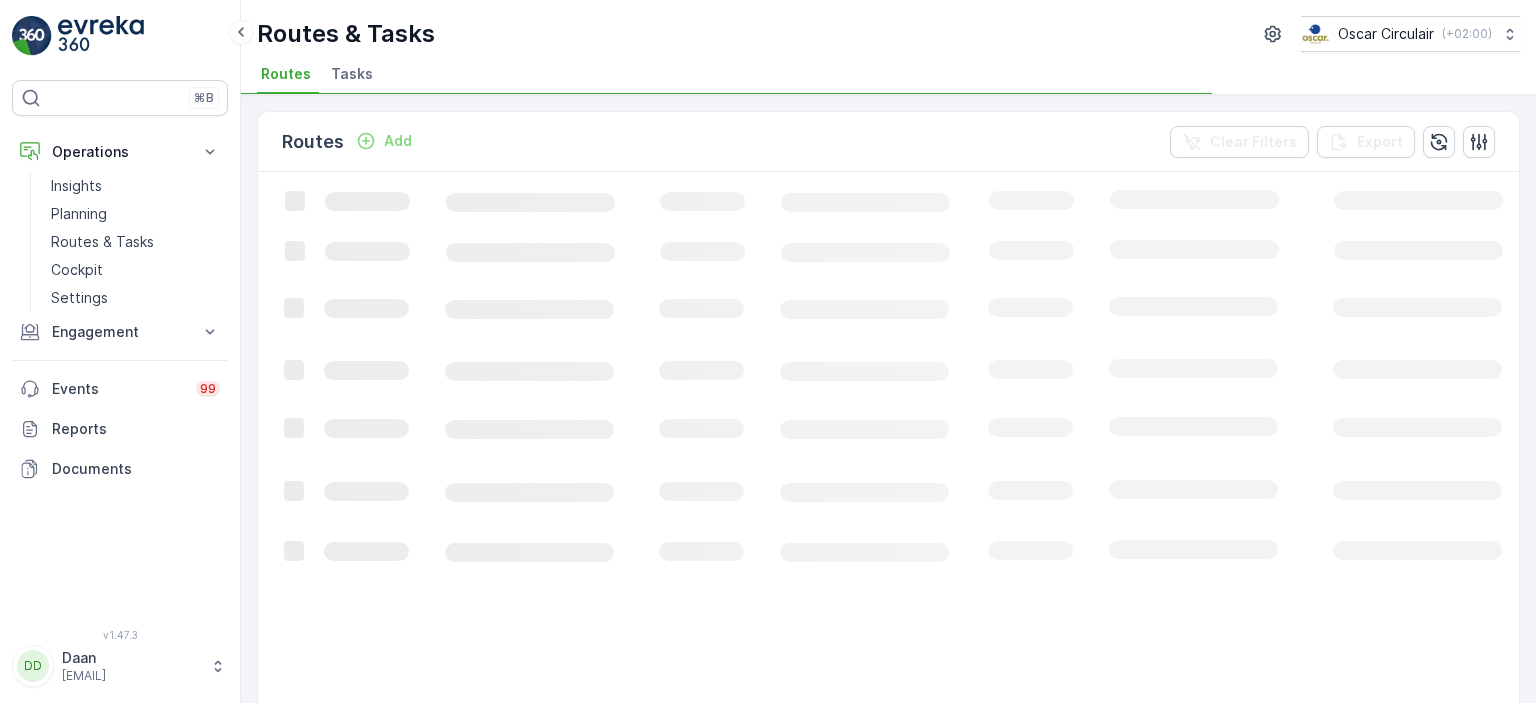 click on "Tasks" at bounding box center (354, 77) 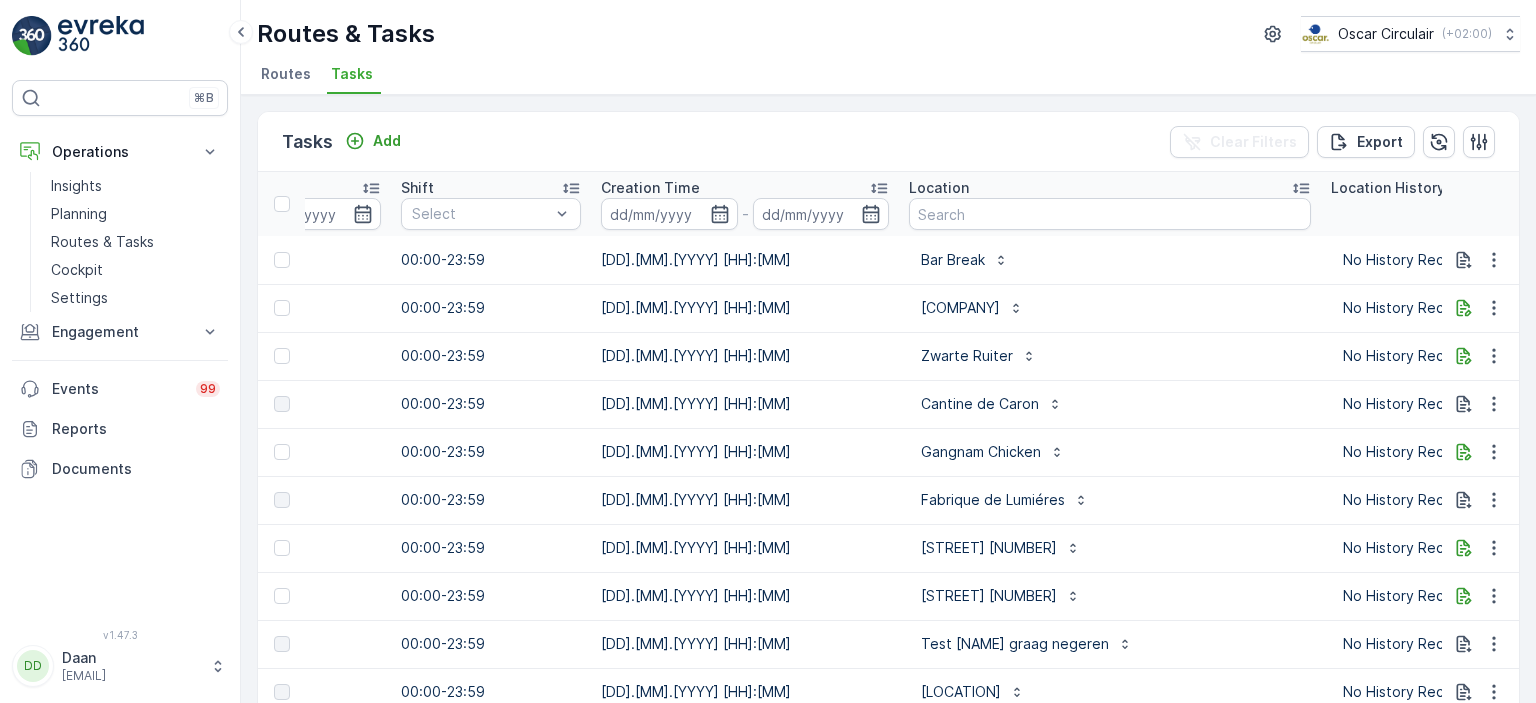 scroll, scrollTop: 0, scrollLeft: 1352, axis: horizontal 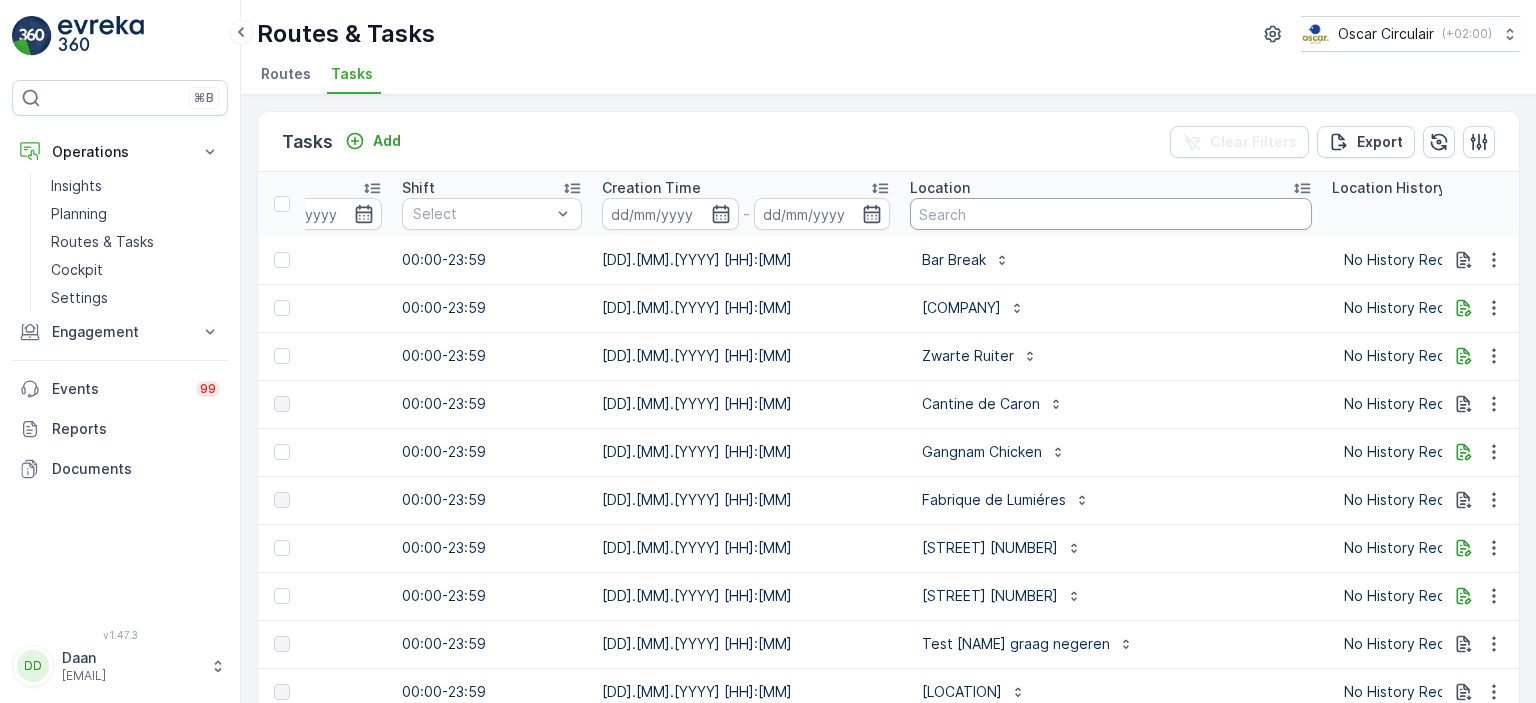 click at bounding box center [1111, 214] 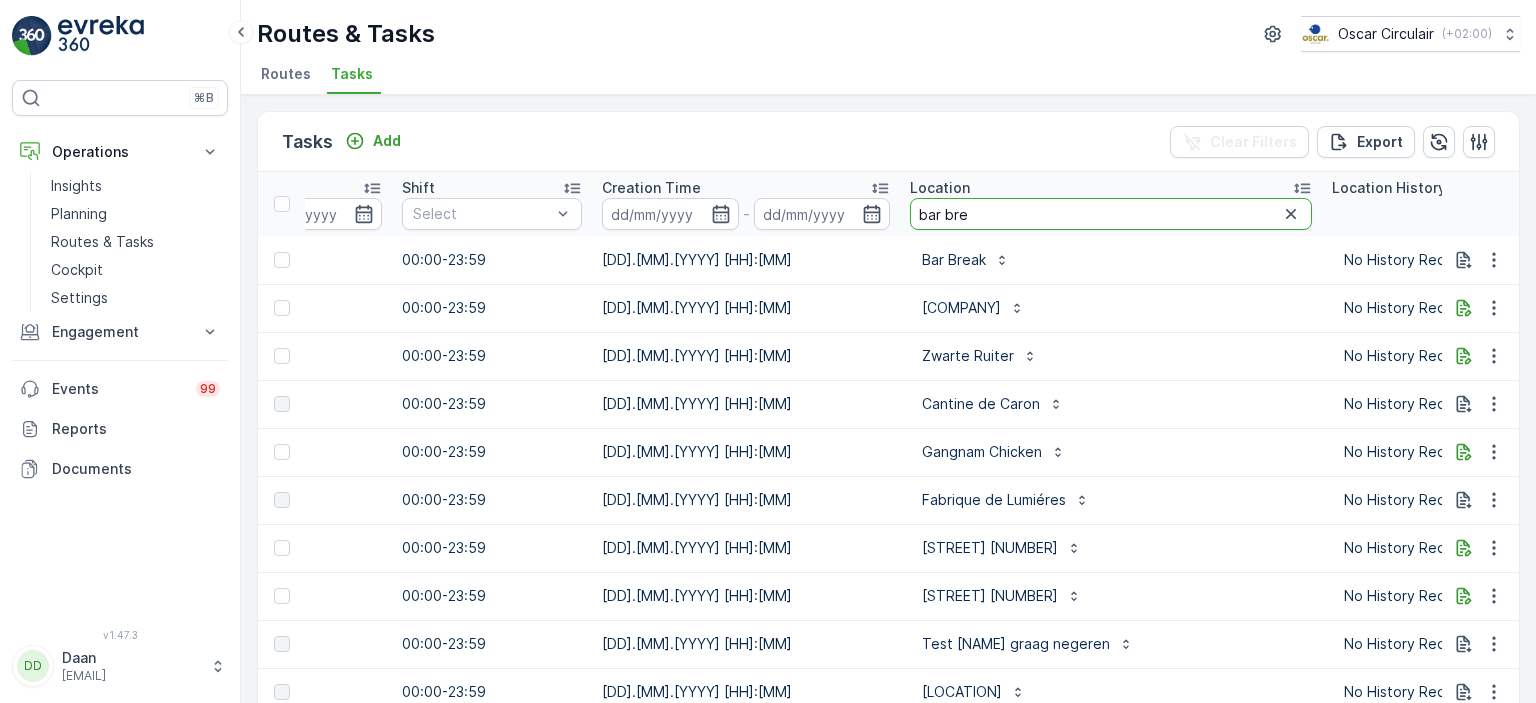 type on "bar brea" 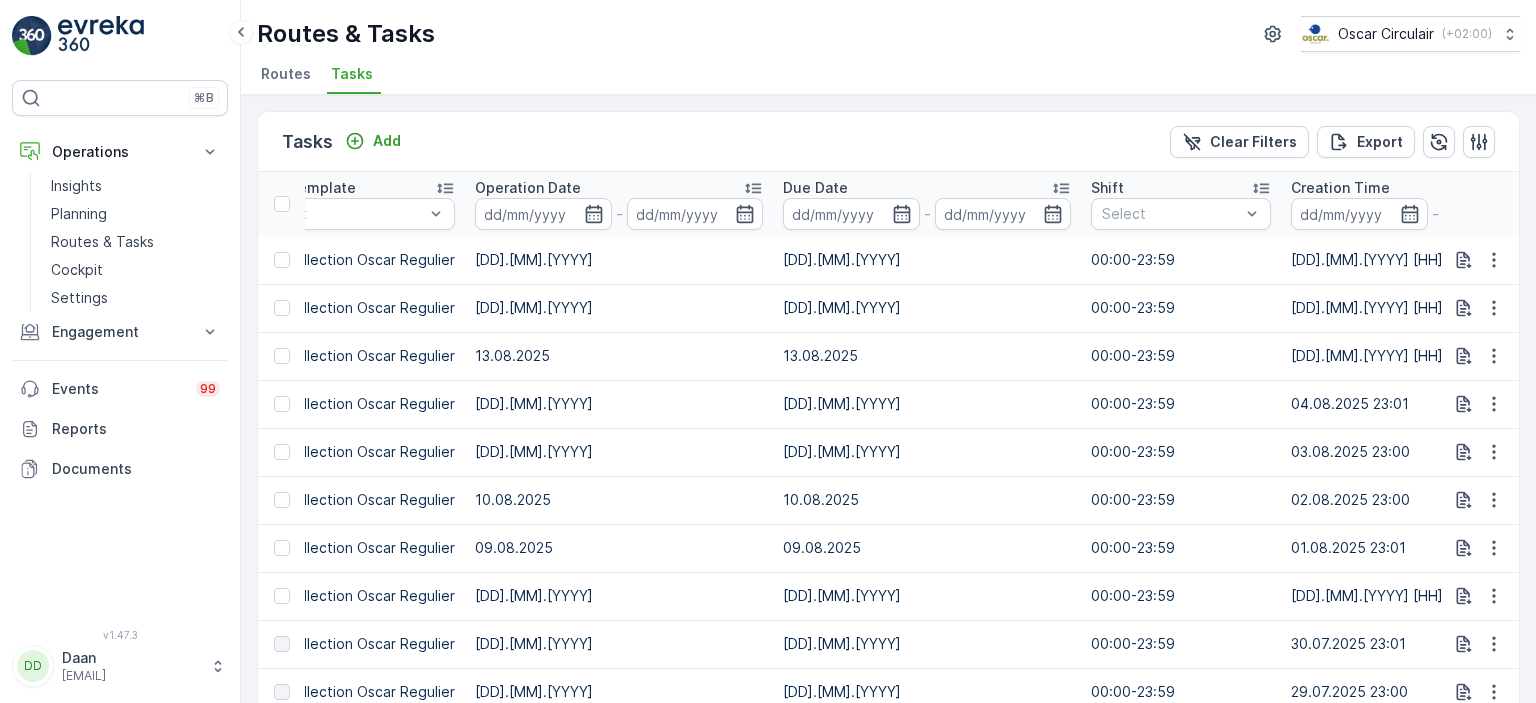 scroll, scrollTop: 0, scrollLeft: 0, axis: both 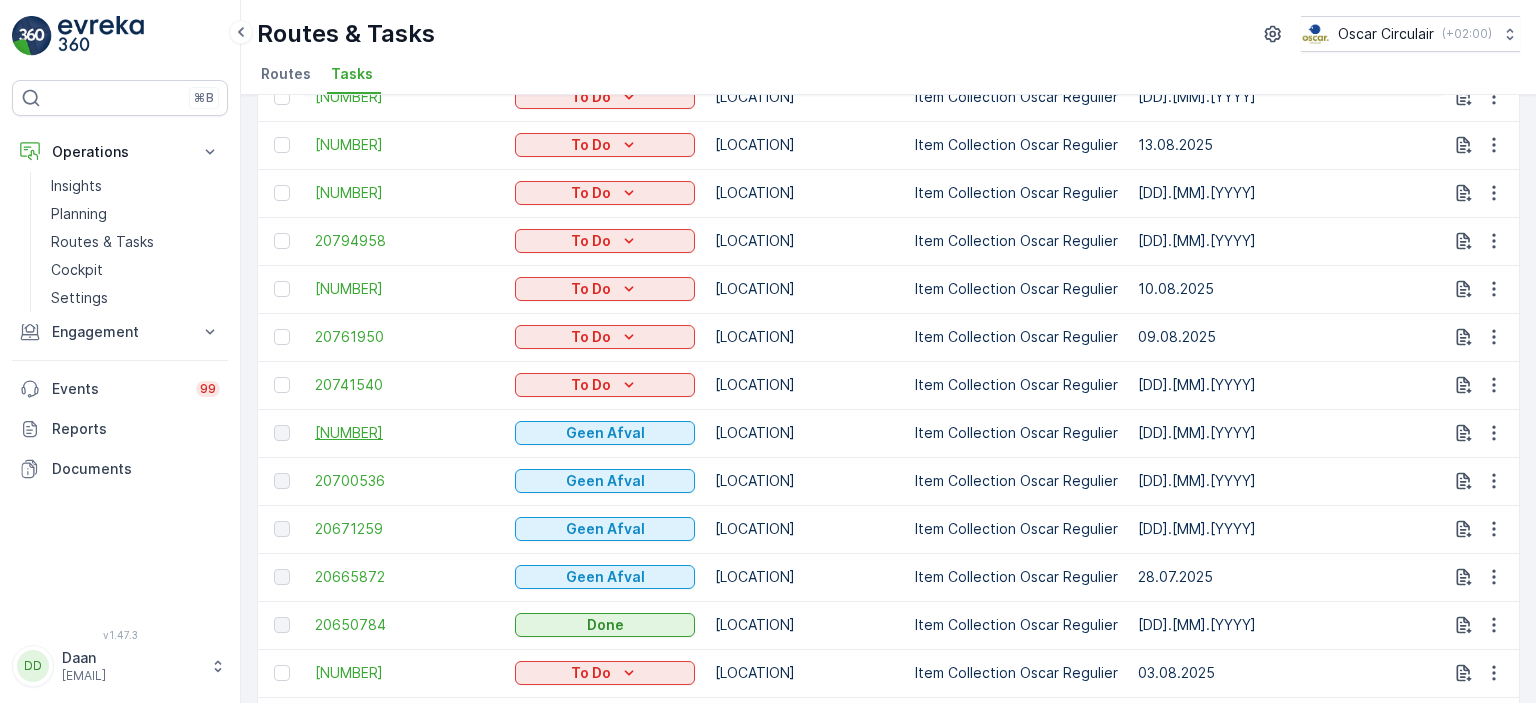 click on "[NUMBER]" at bounding box center (405, 433) 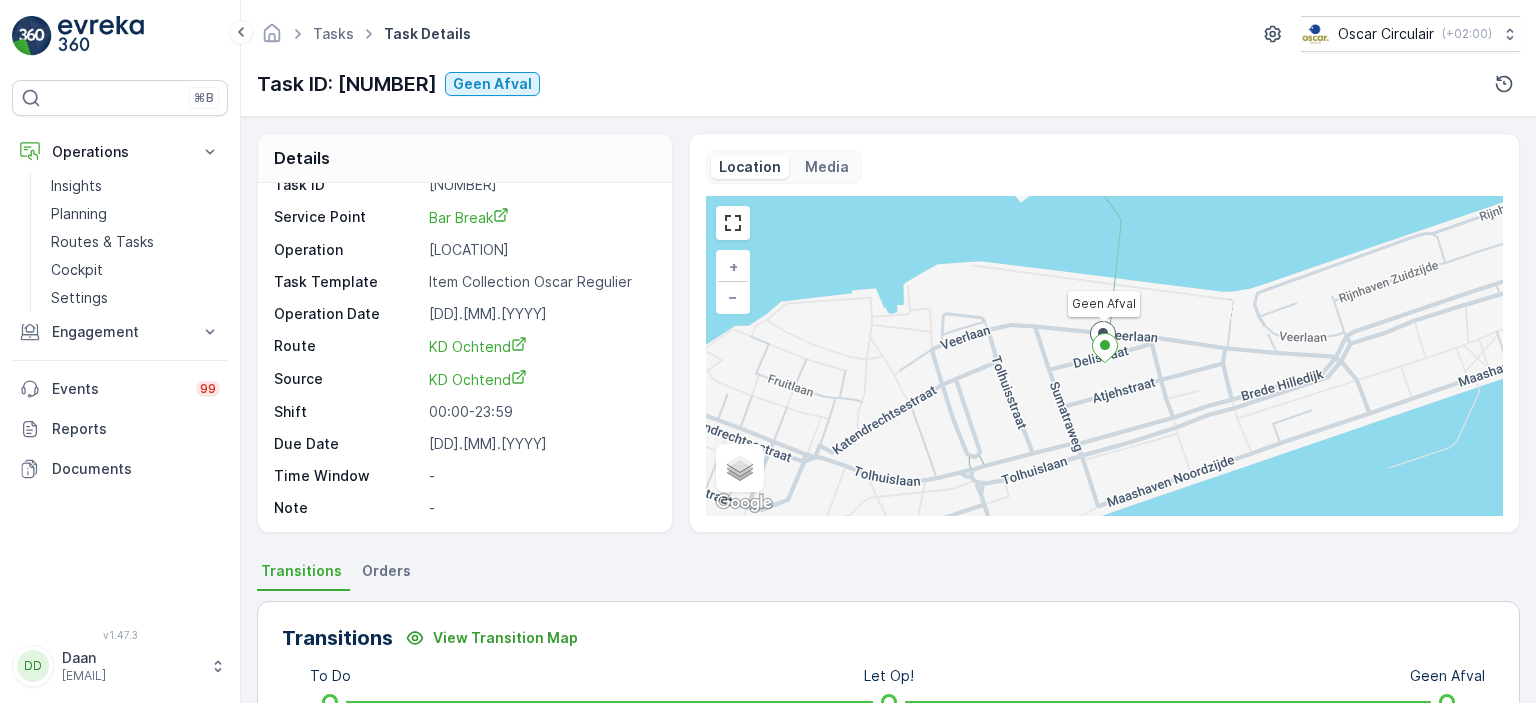 scroll, scrollTop: 24, scrollLeft: 0, axis: vertical 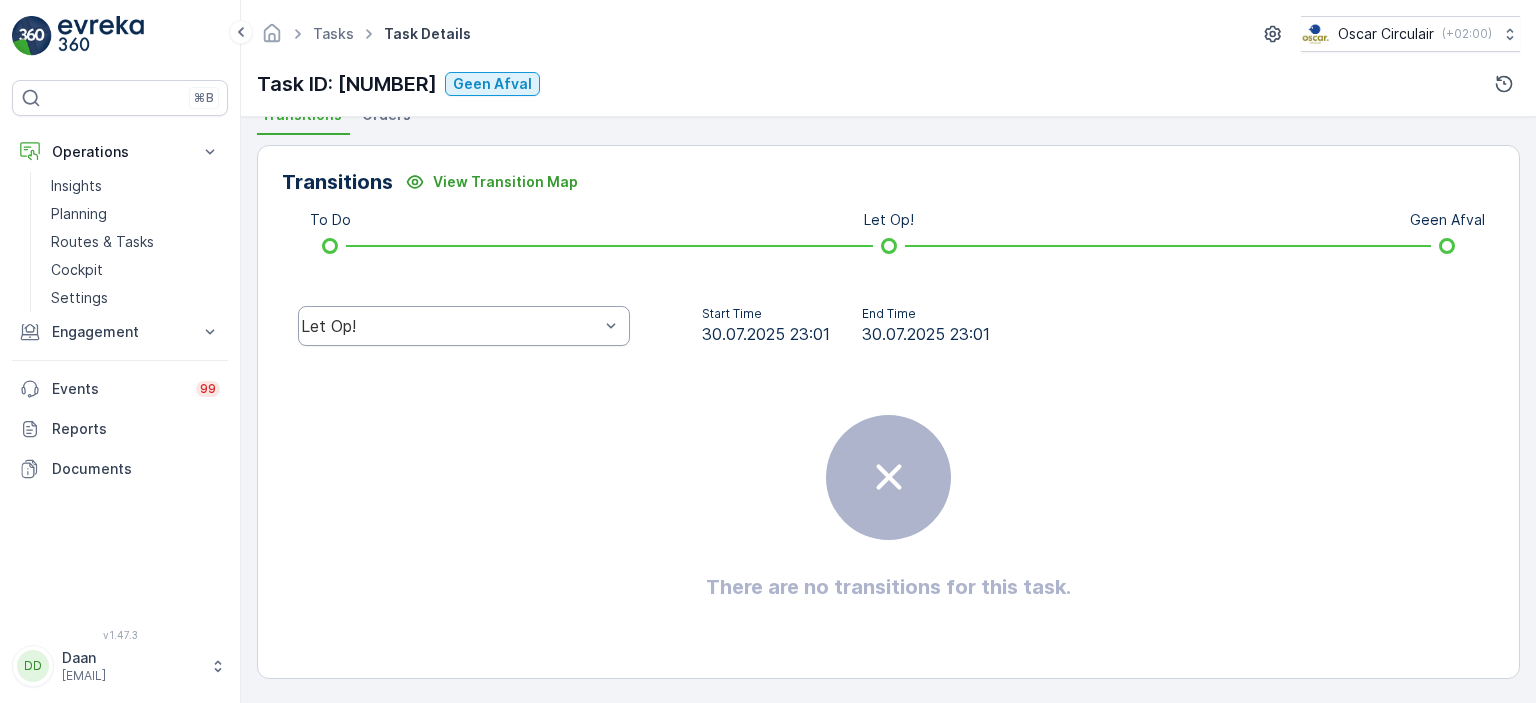 click on "Let Op!" at bounding box center (450, 326) 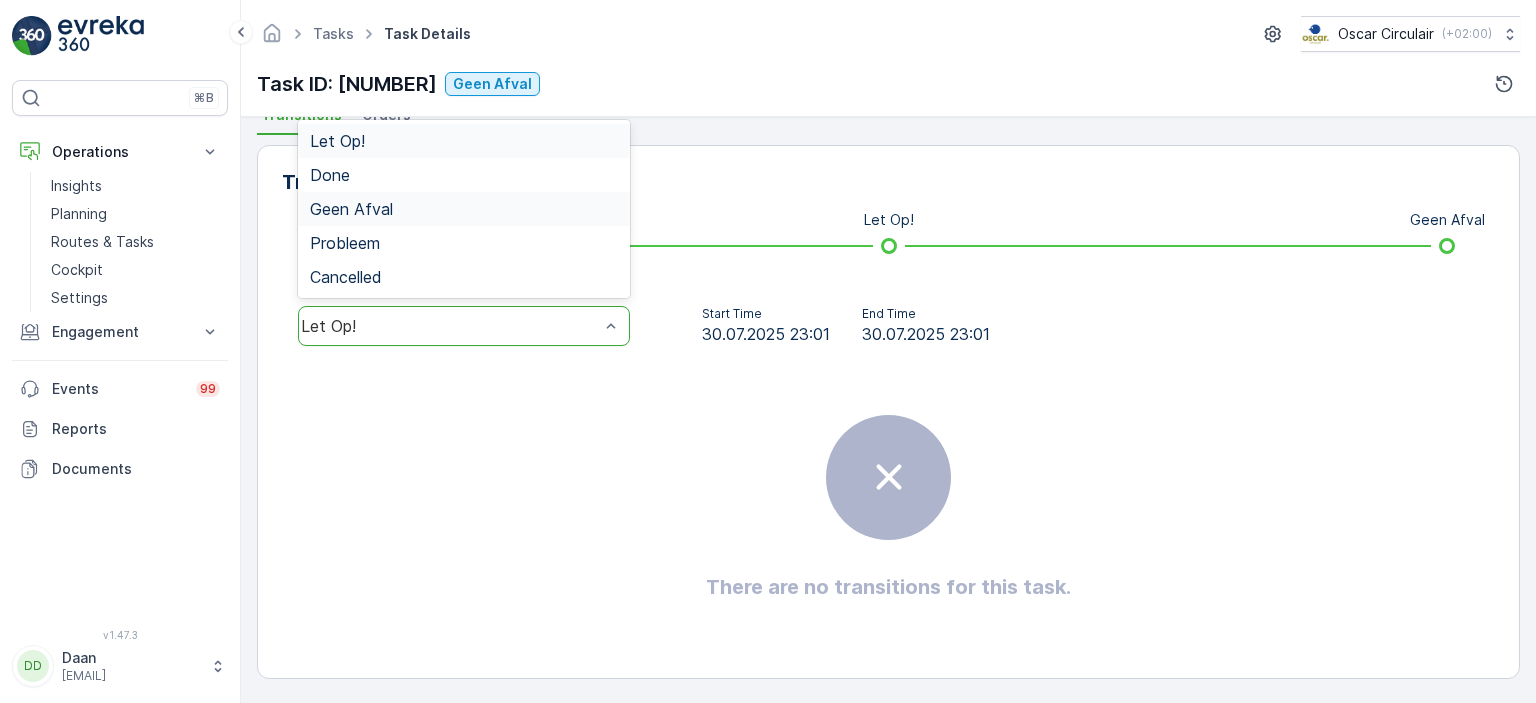 click on "Geen Afval" at bounding box center [464, 209] 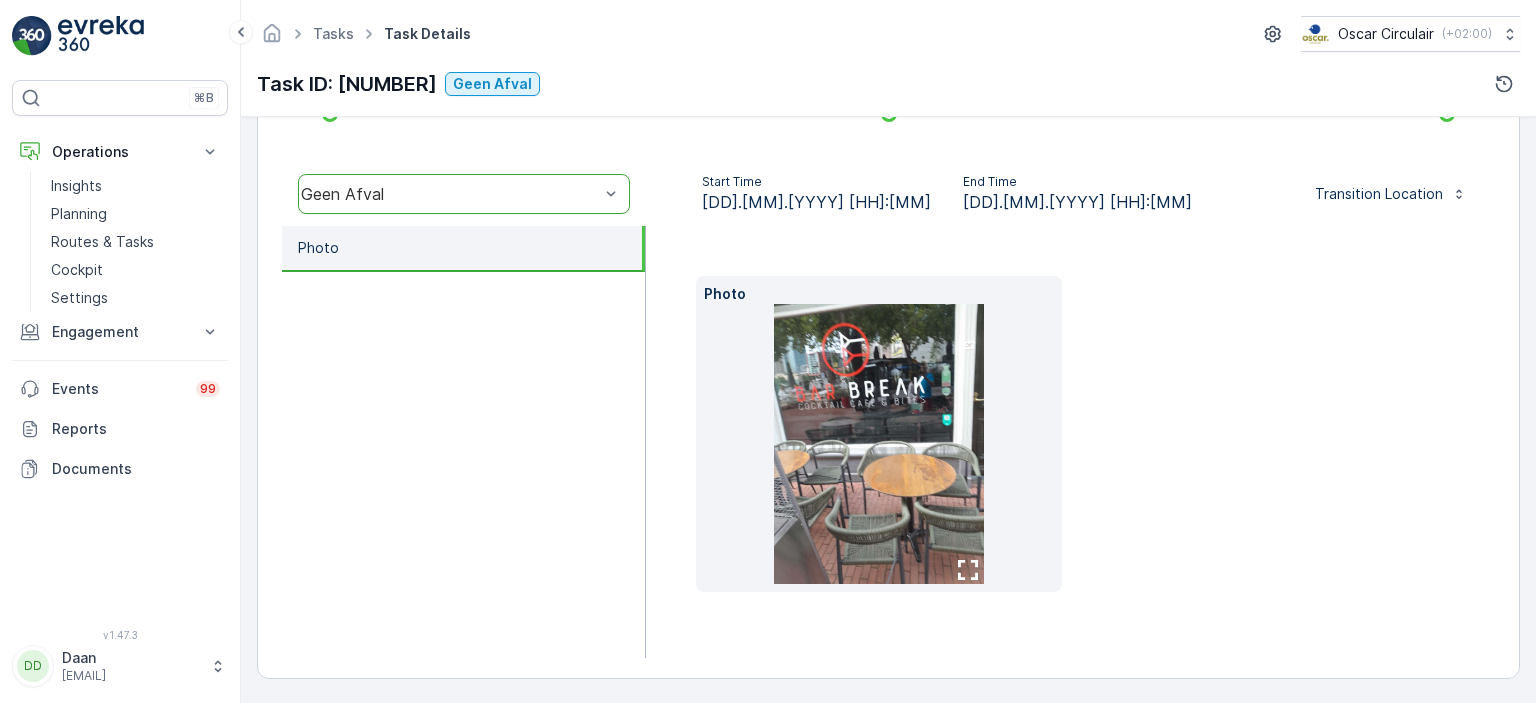 scroll, scrollTop: 587, scrollLeft: 0, axis: vertical 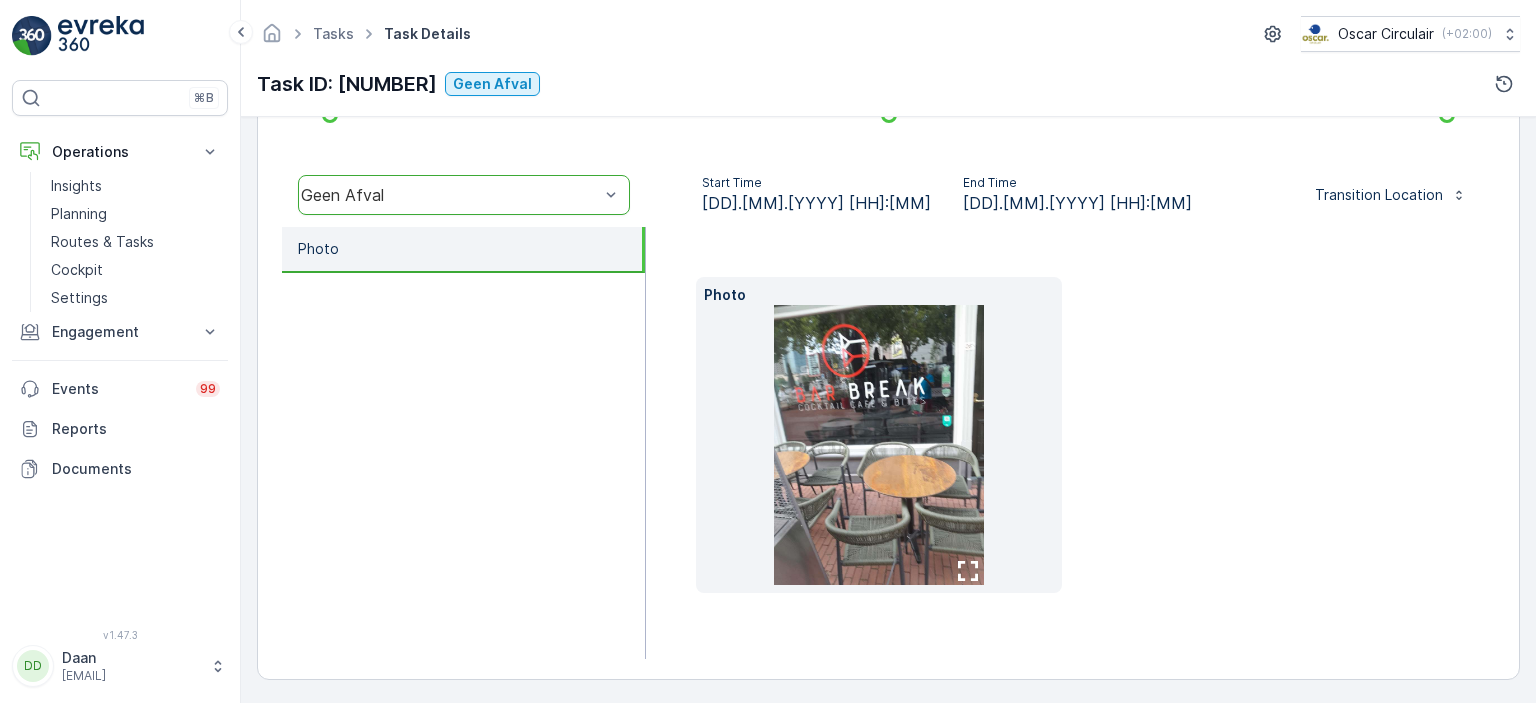 click at bounding box center (101, 36) 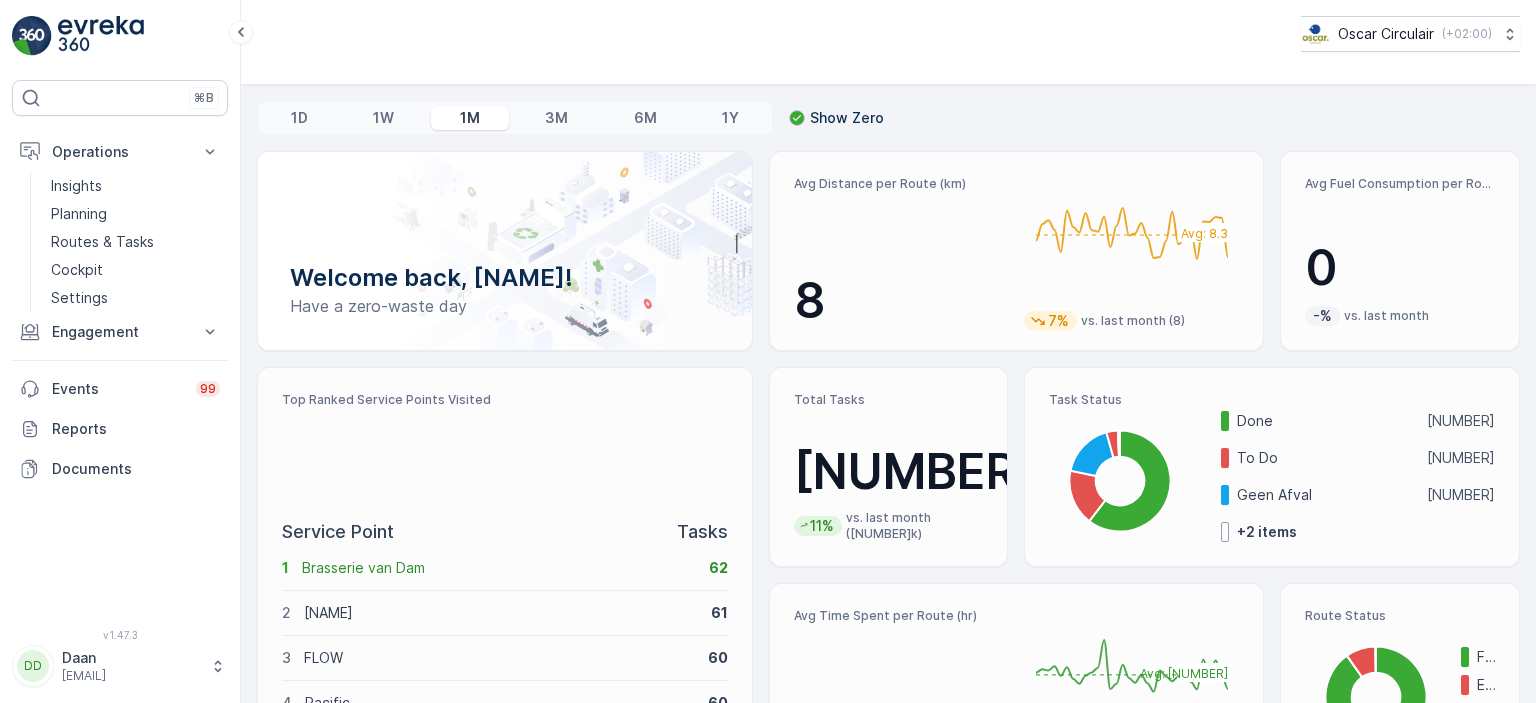 click at bounding box center (101, 36) 